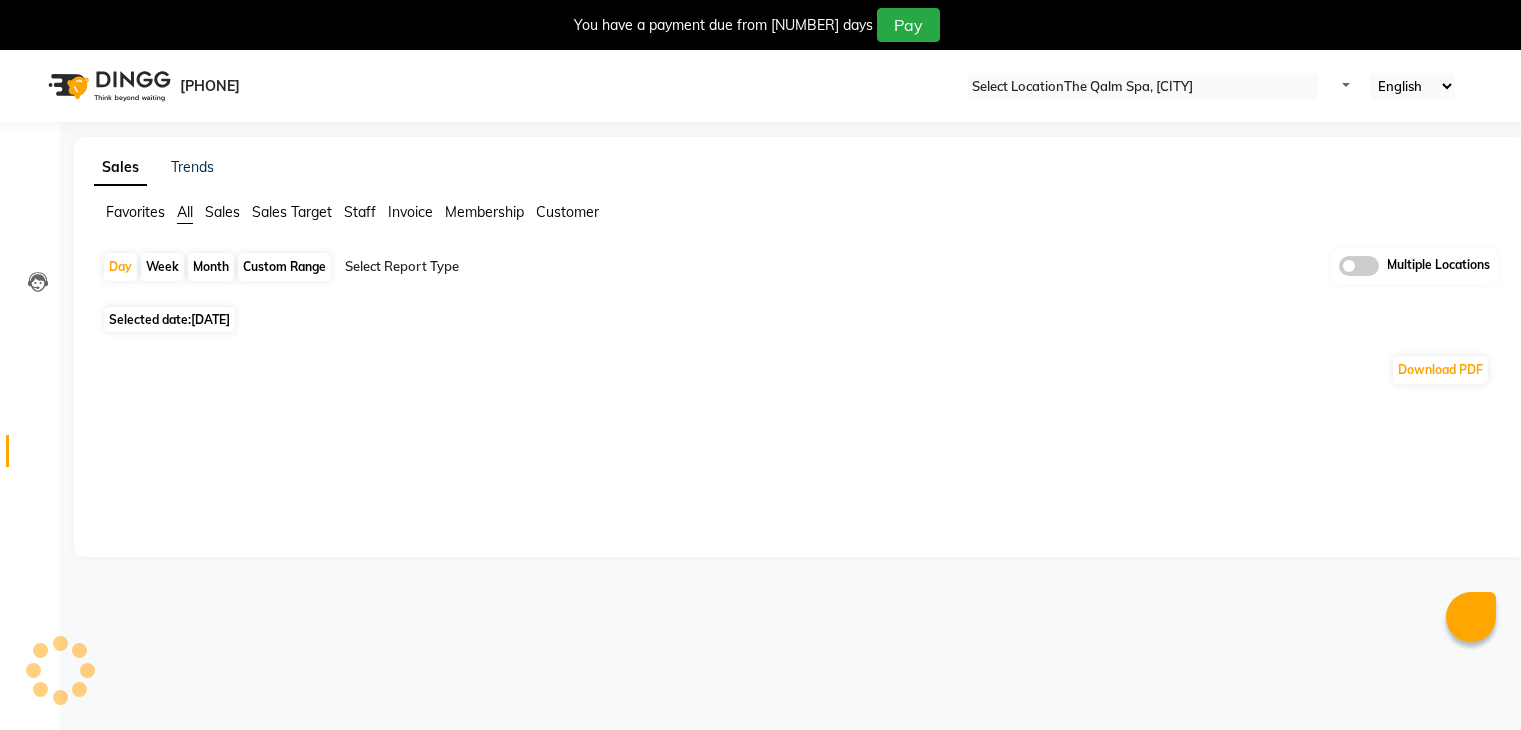 scroll, scrollTop: 0, scrollLeft: 0, axis: both 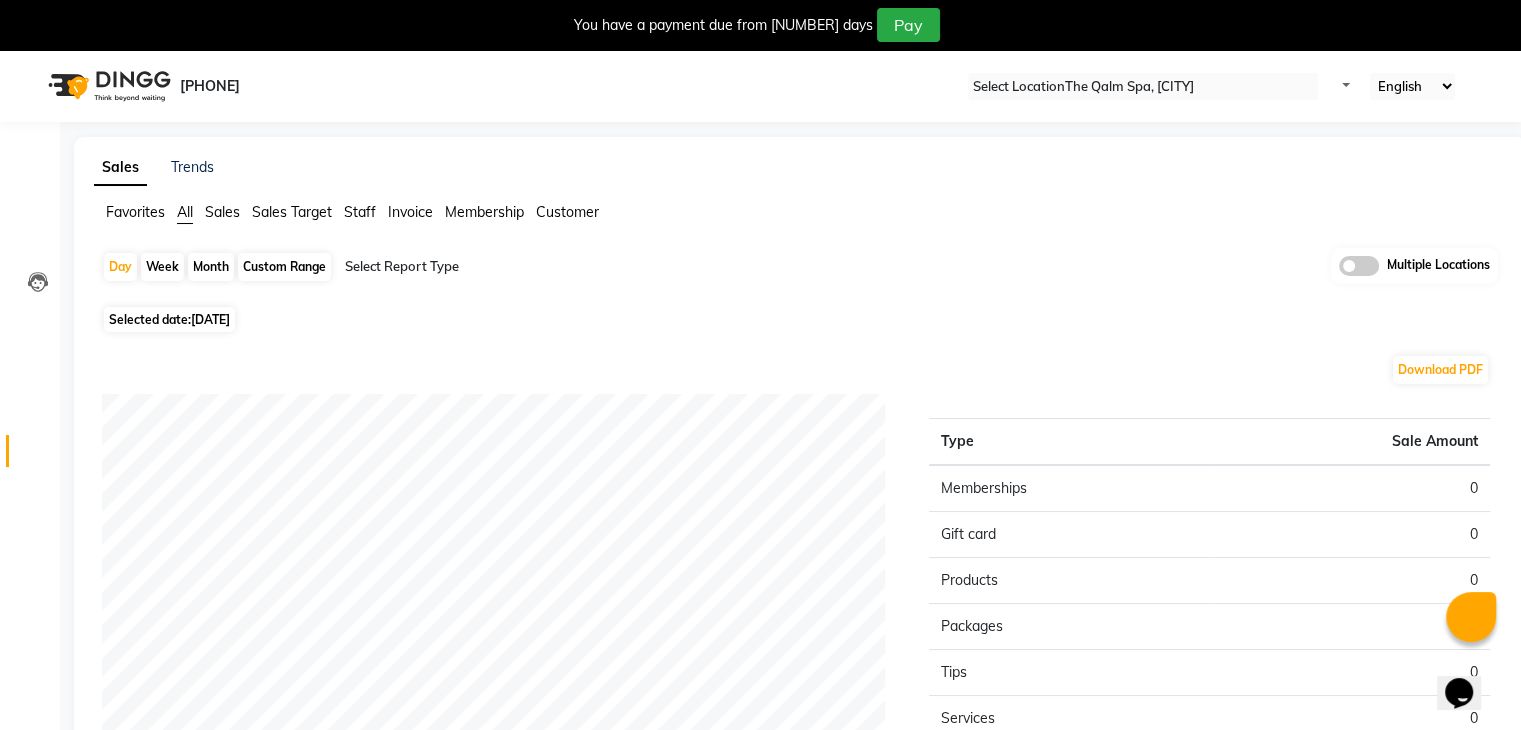 click at bounding box center (1143, 87) 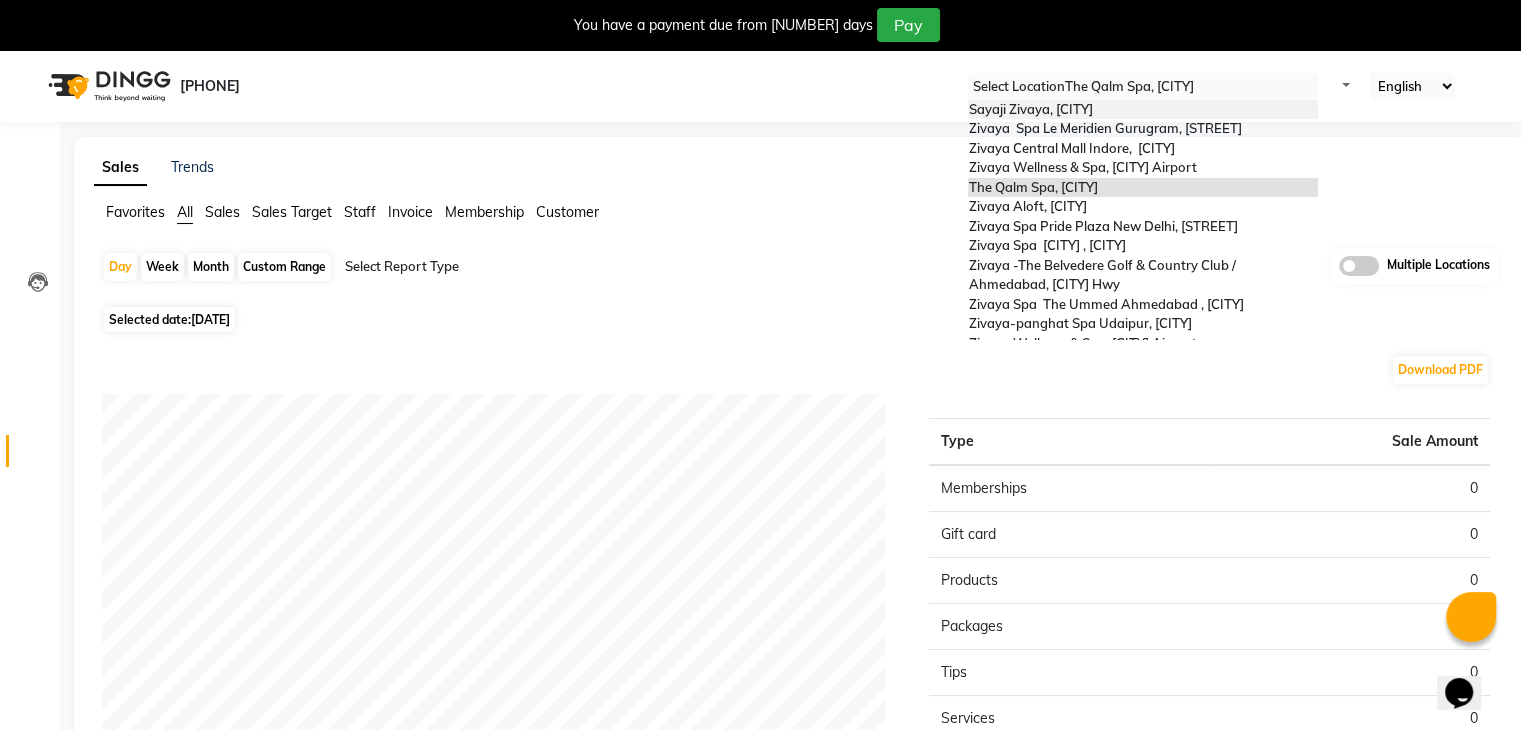 click on "[BRAND] [BRAND], [LOCATION]" at bounding box center (1030, 109) 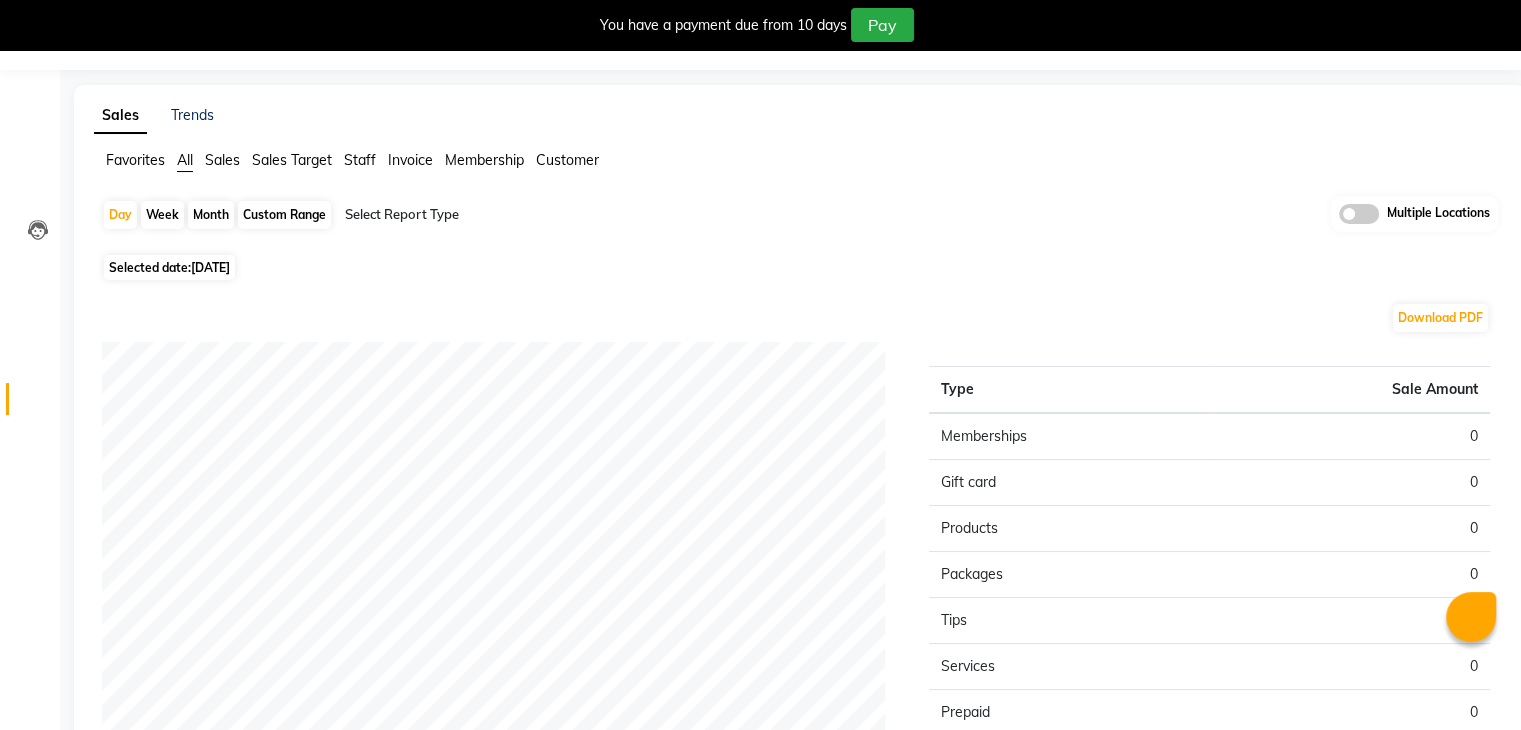 scroll, scrollTop: 0, scrollLeft: 0, axis: both 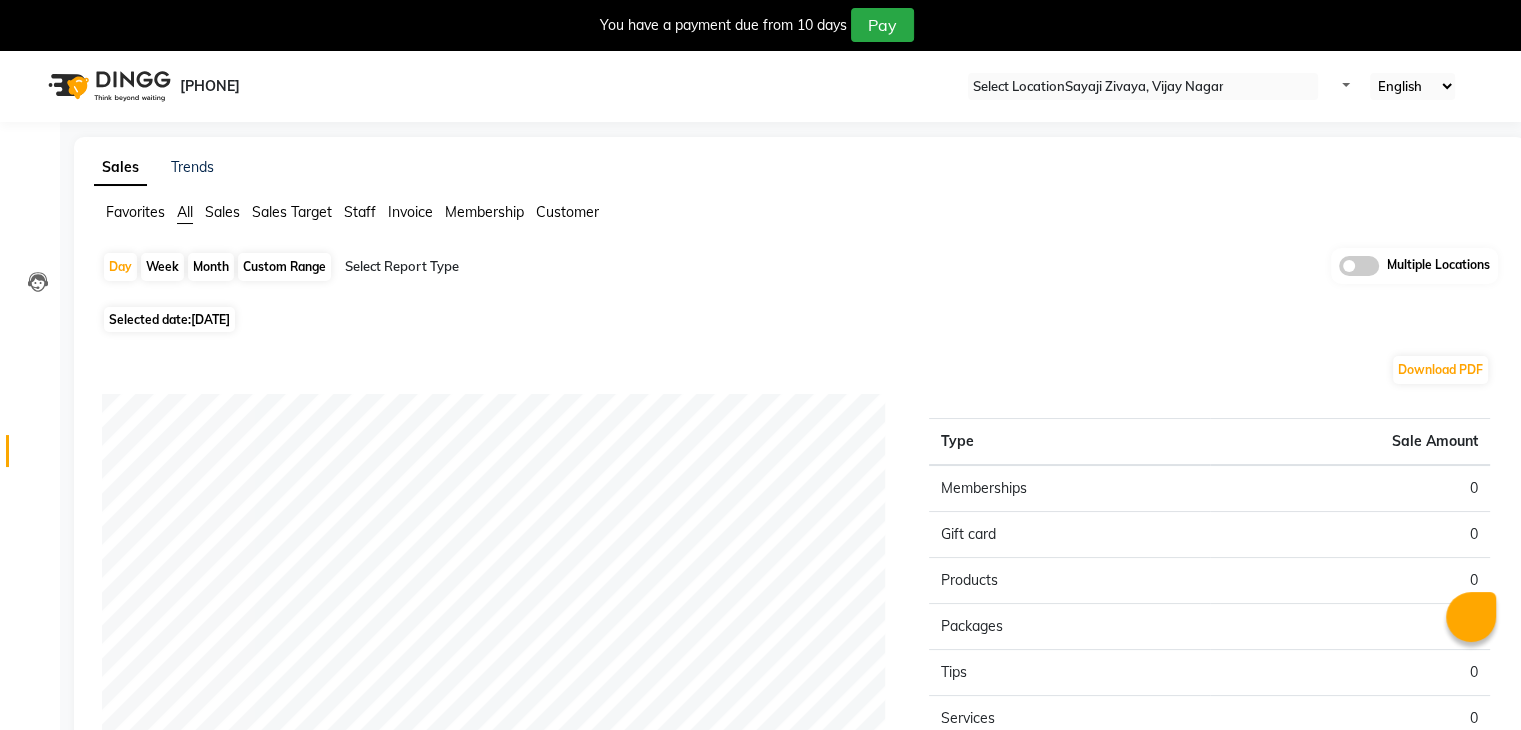 click on "01-07-2025" at bounding box center [210, 319] 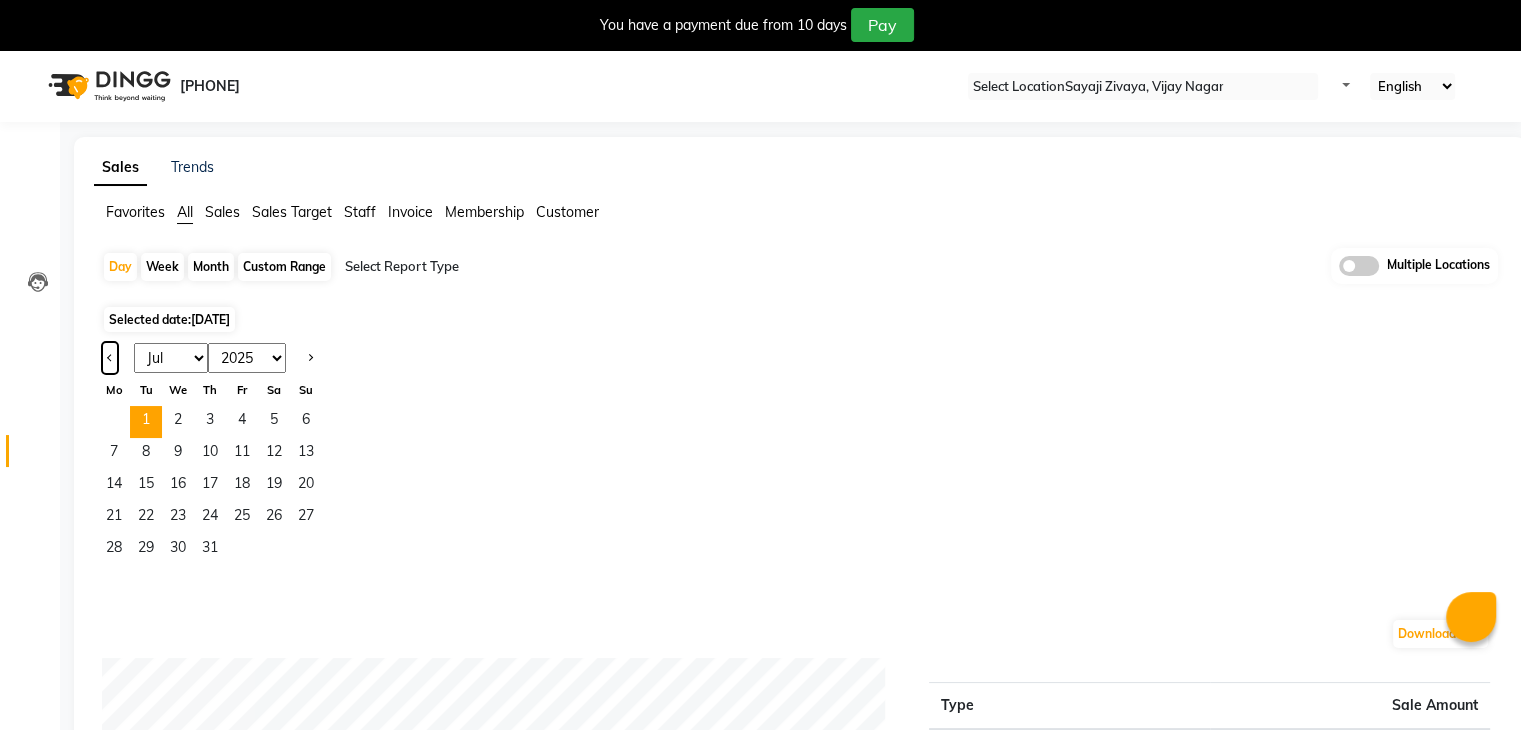 click at bounding box center (110, 356) 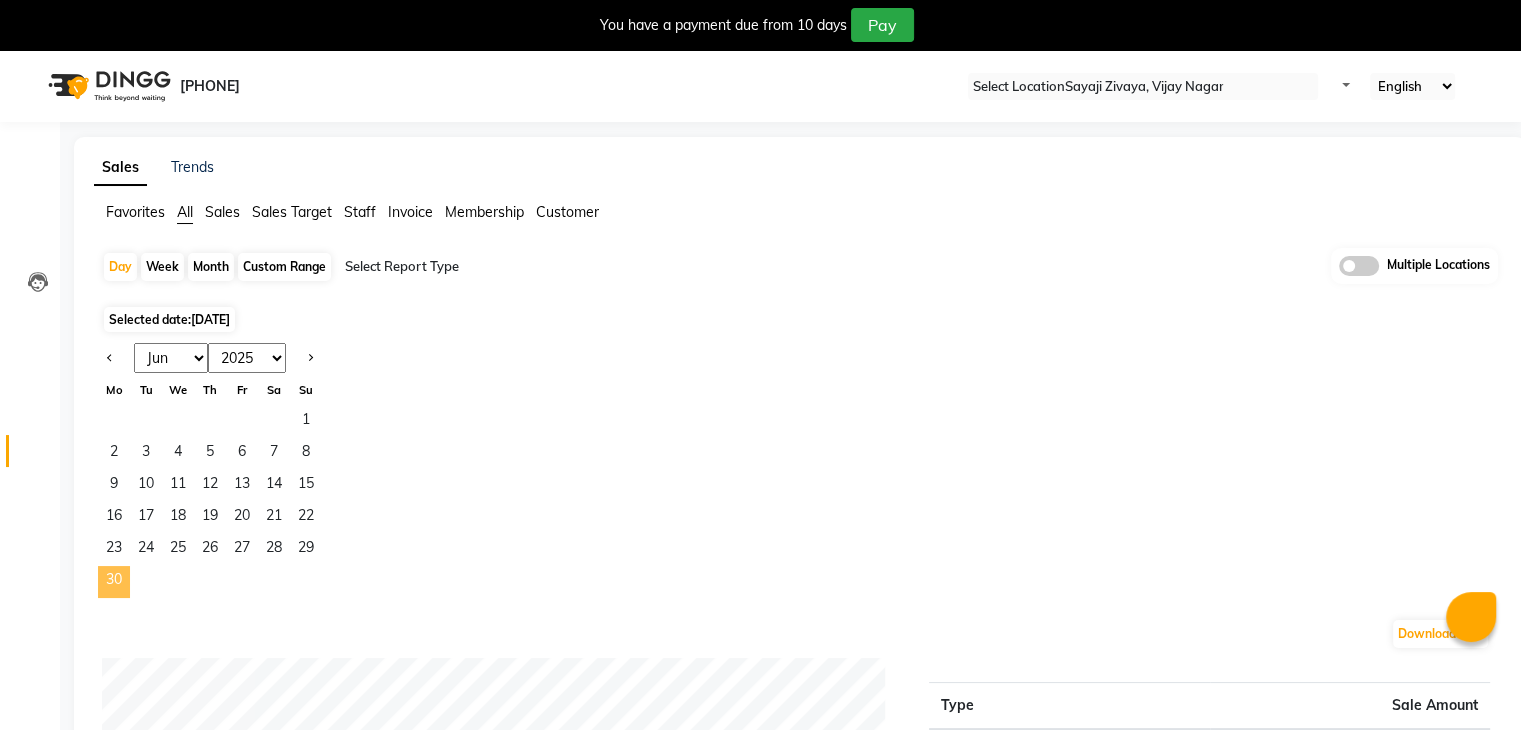 click on "30" at bounding box center [114, 582] 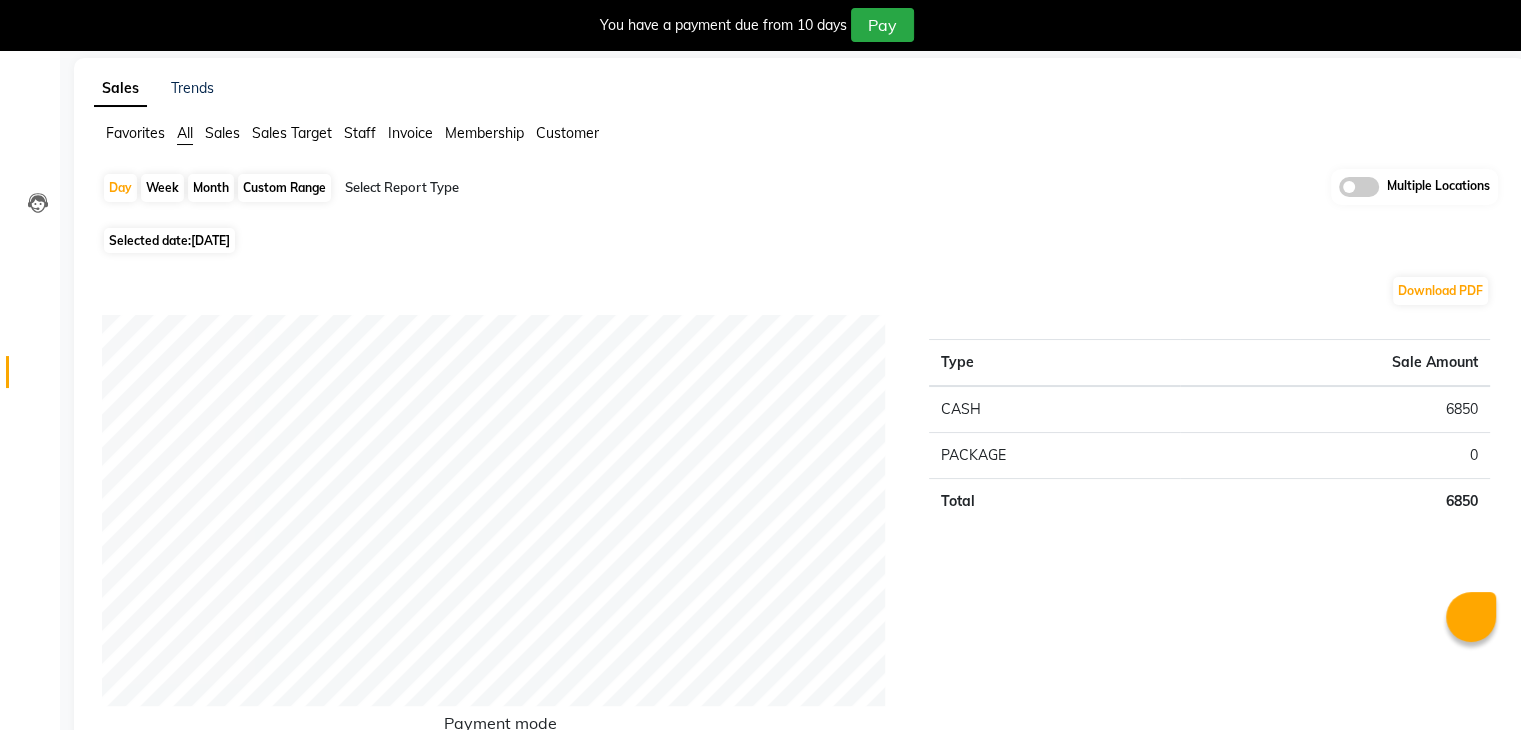 scroll, scrollTop: 0, scrollLeft: 0, axis: both 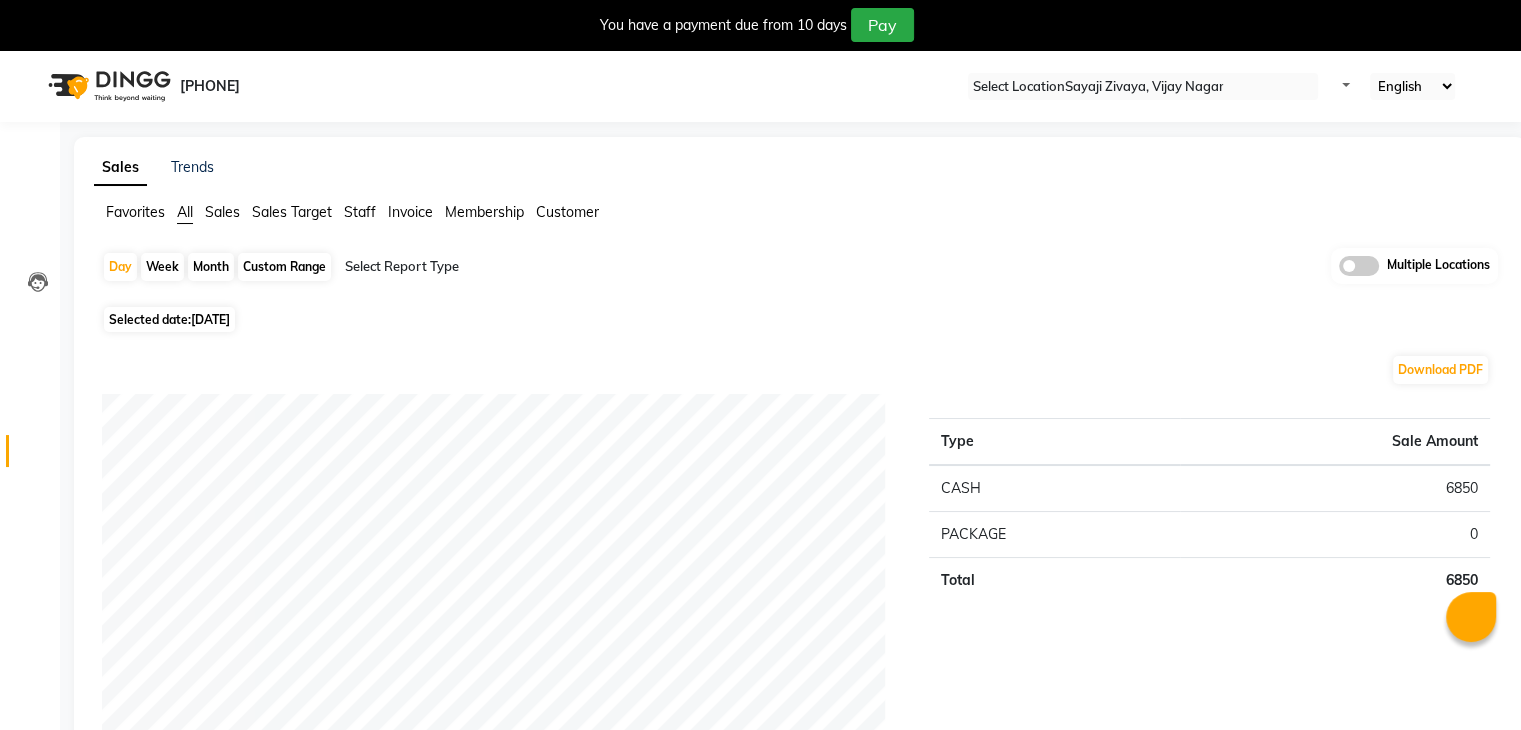 click on "Month" at bounding box center [211, 267] 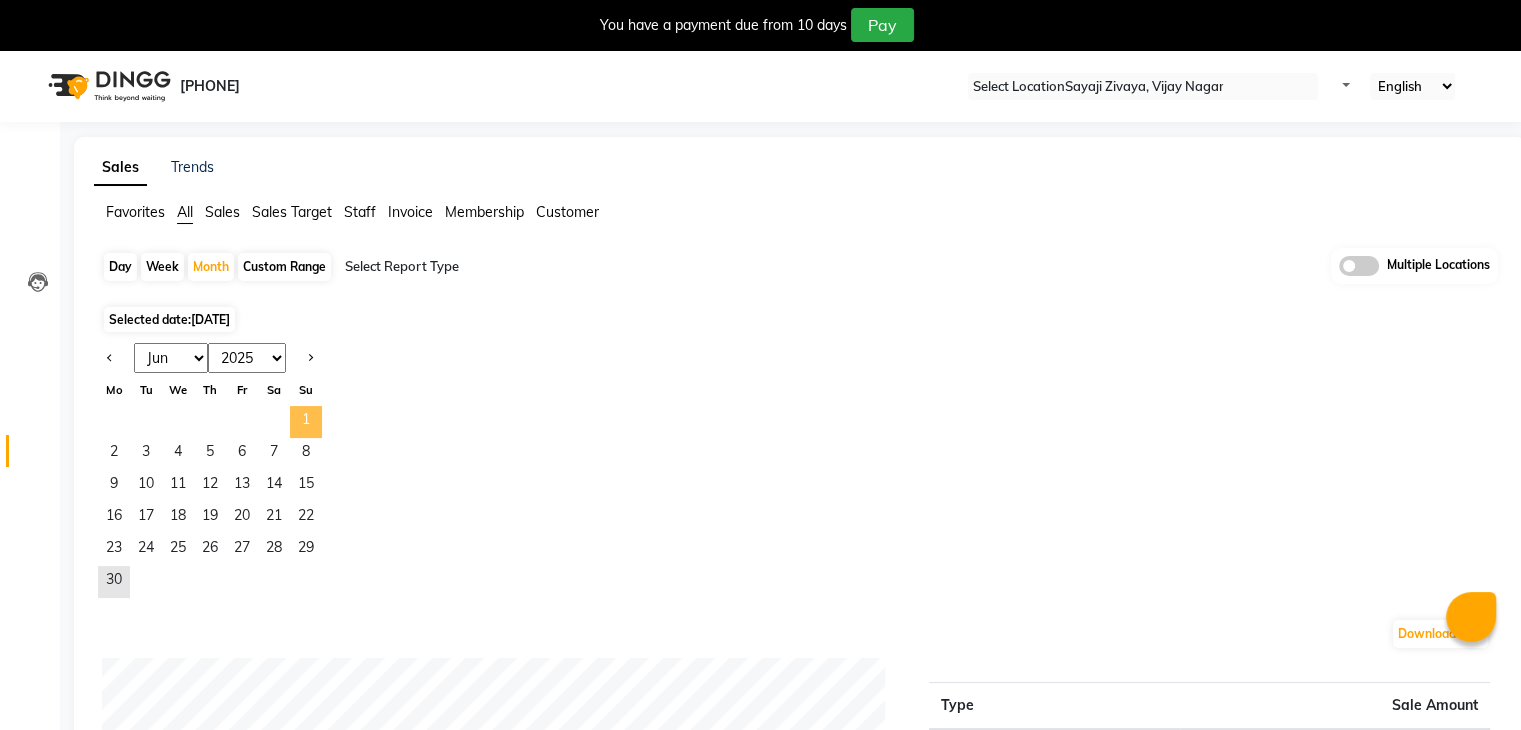 click on "1" at bounding box center (306, 422) 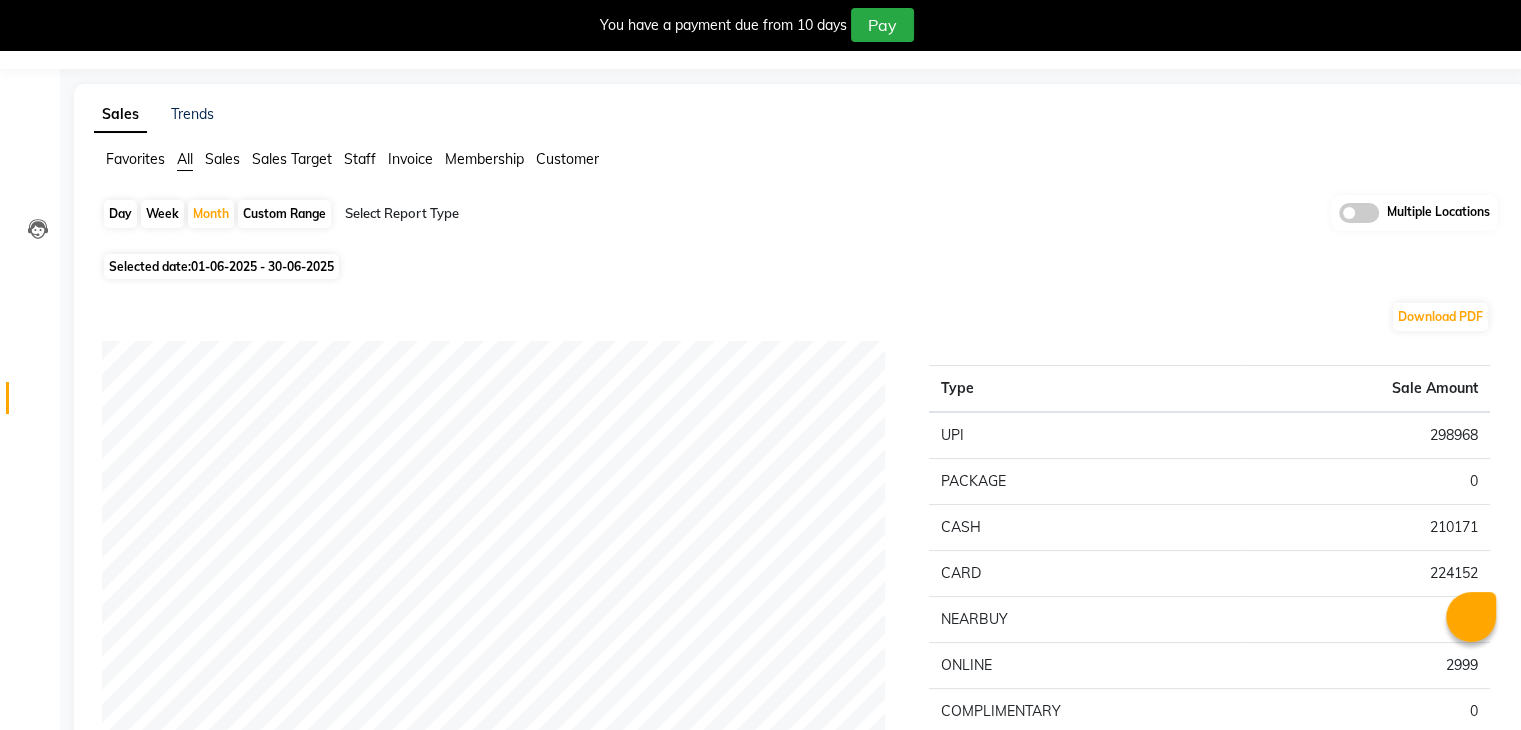 scroll, scrollTop: 0, scrollLeft: 0, axis: both 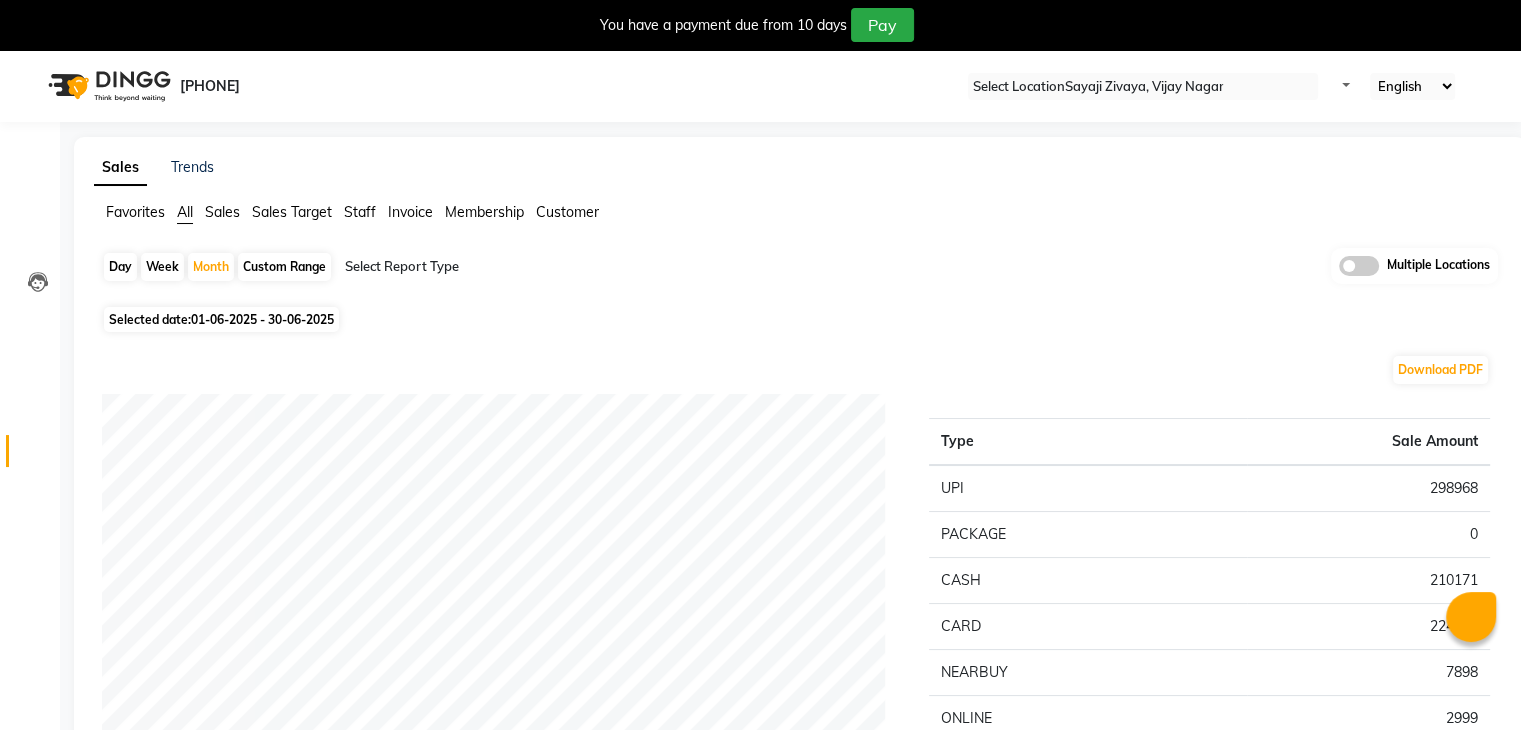 click on "Day" at bounding box center (120, 267) 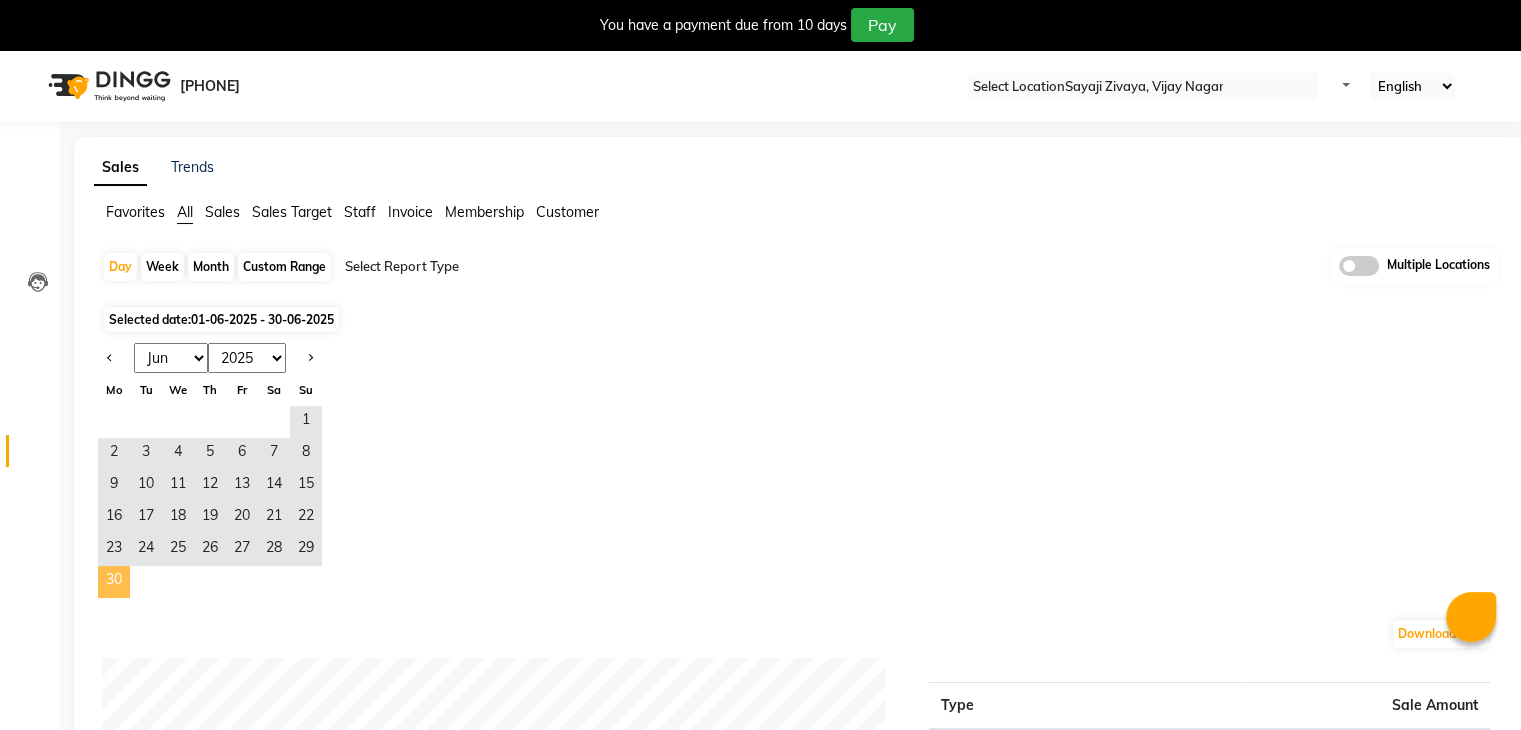 click on "30" at bounding box center (114, 582) 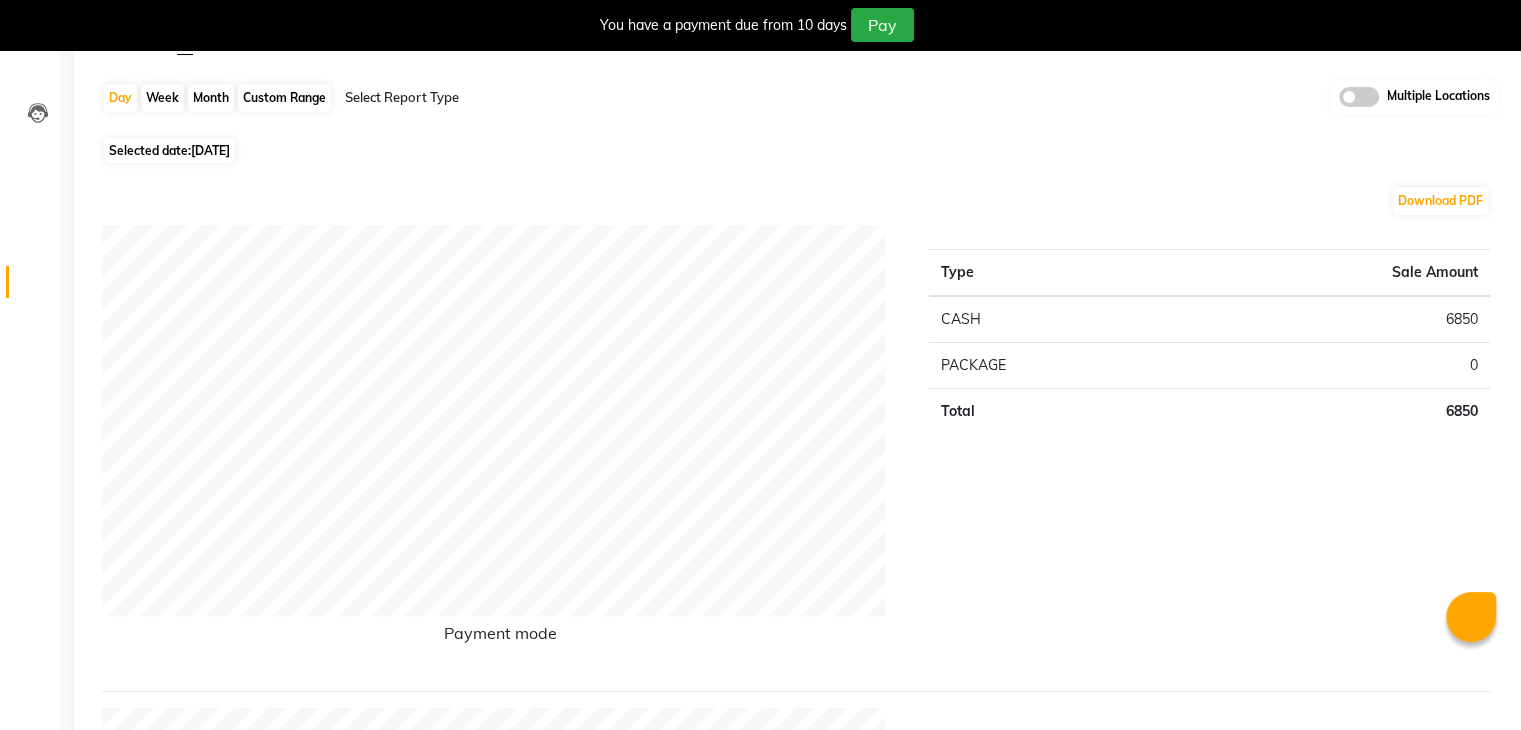 scroll, scrollTop: 0, scrollLeft: 0, axis: both 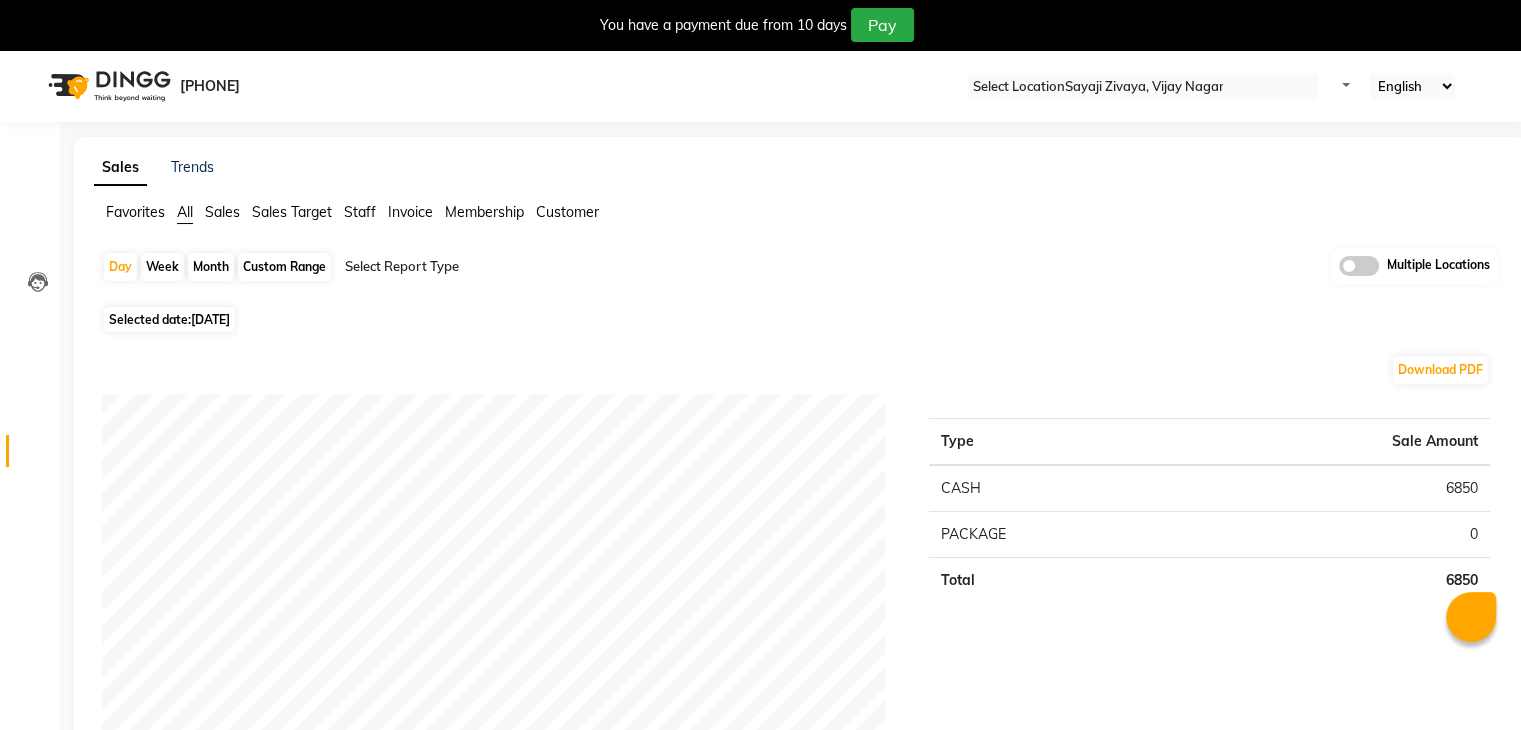 click at bounding box center (1143, 87) 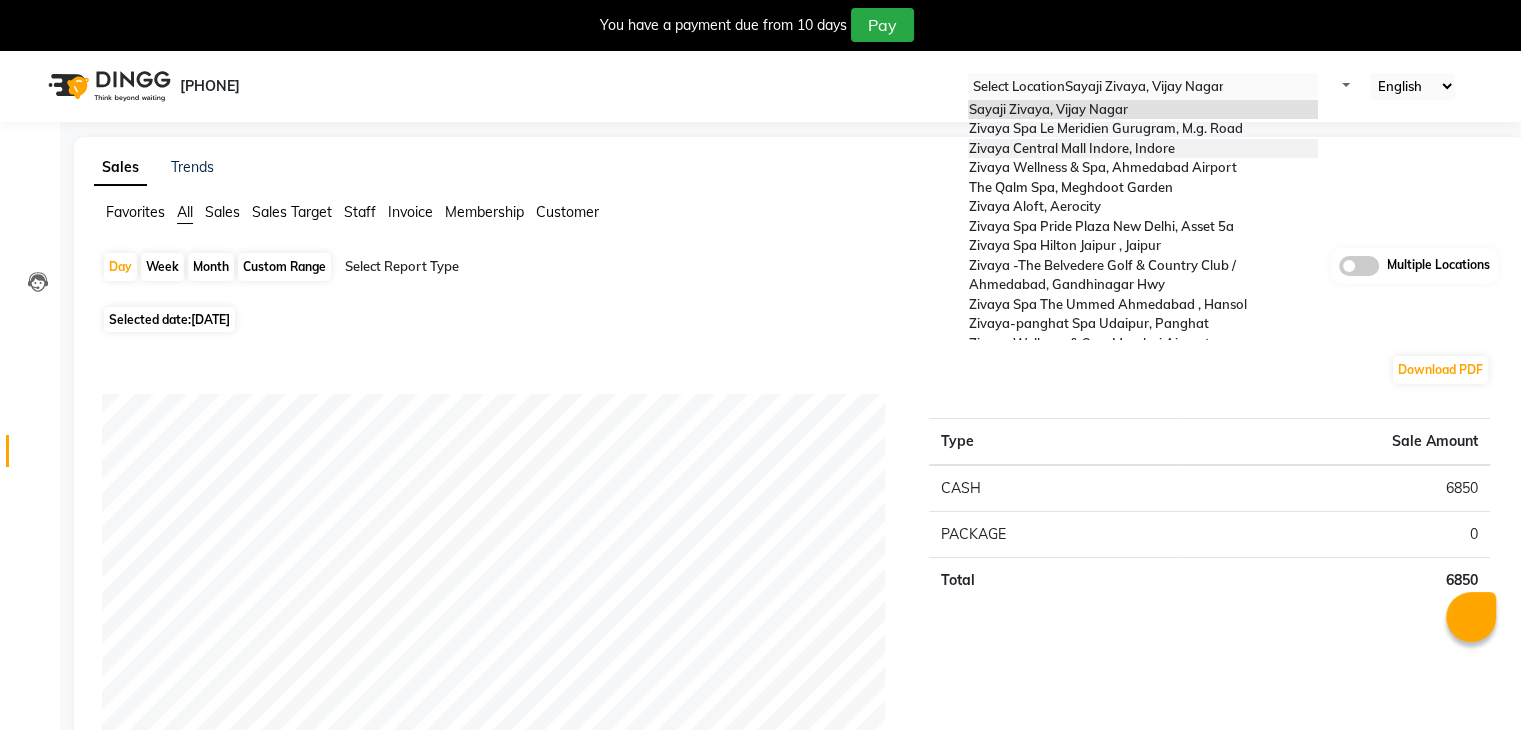 click on "[BRAND] [LOCATION] [CITY], [CITY]" at bounding box center [1071, 148] 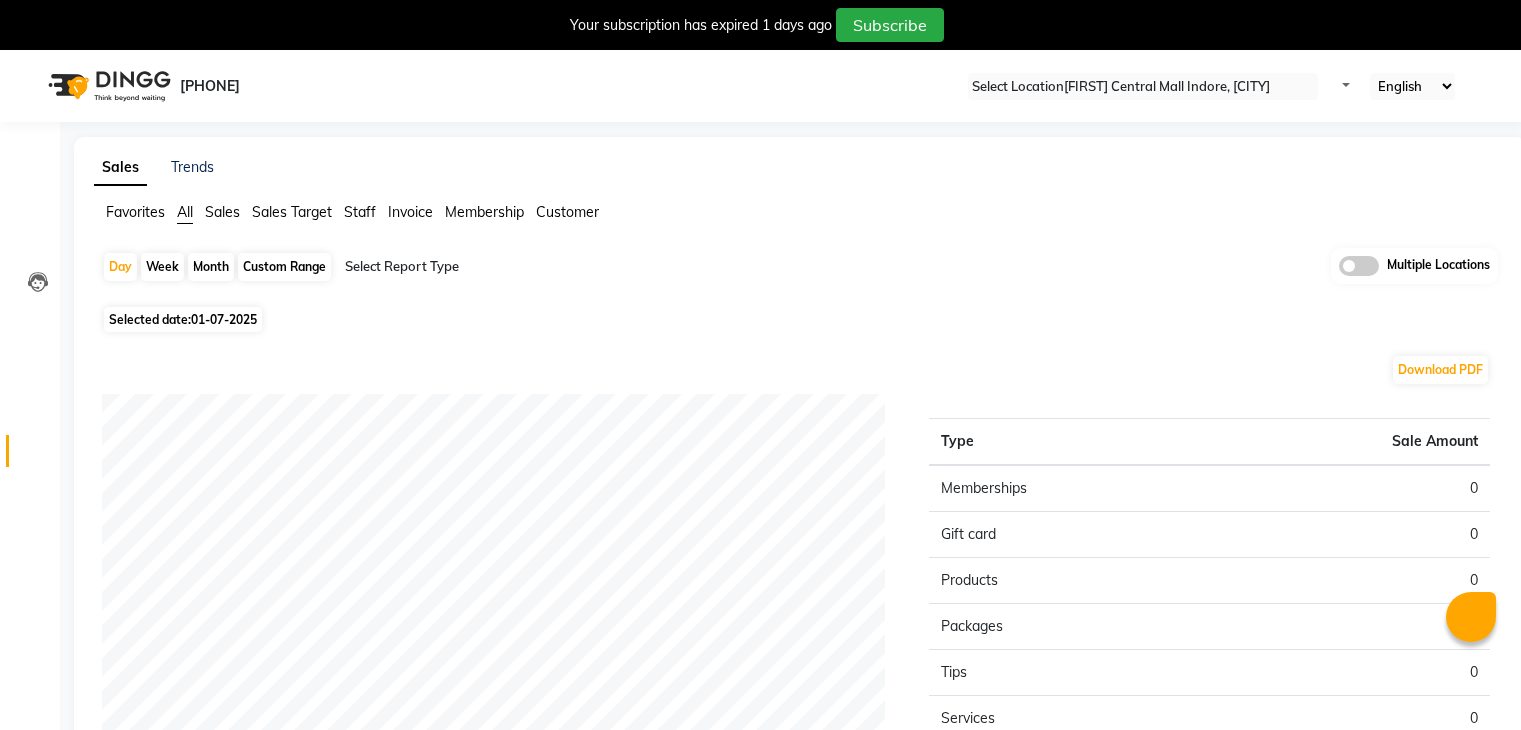 scroll, scrollTop: 0, scrollLeft: 0, axis: both 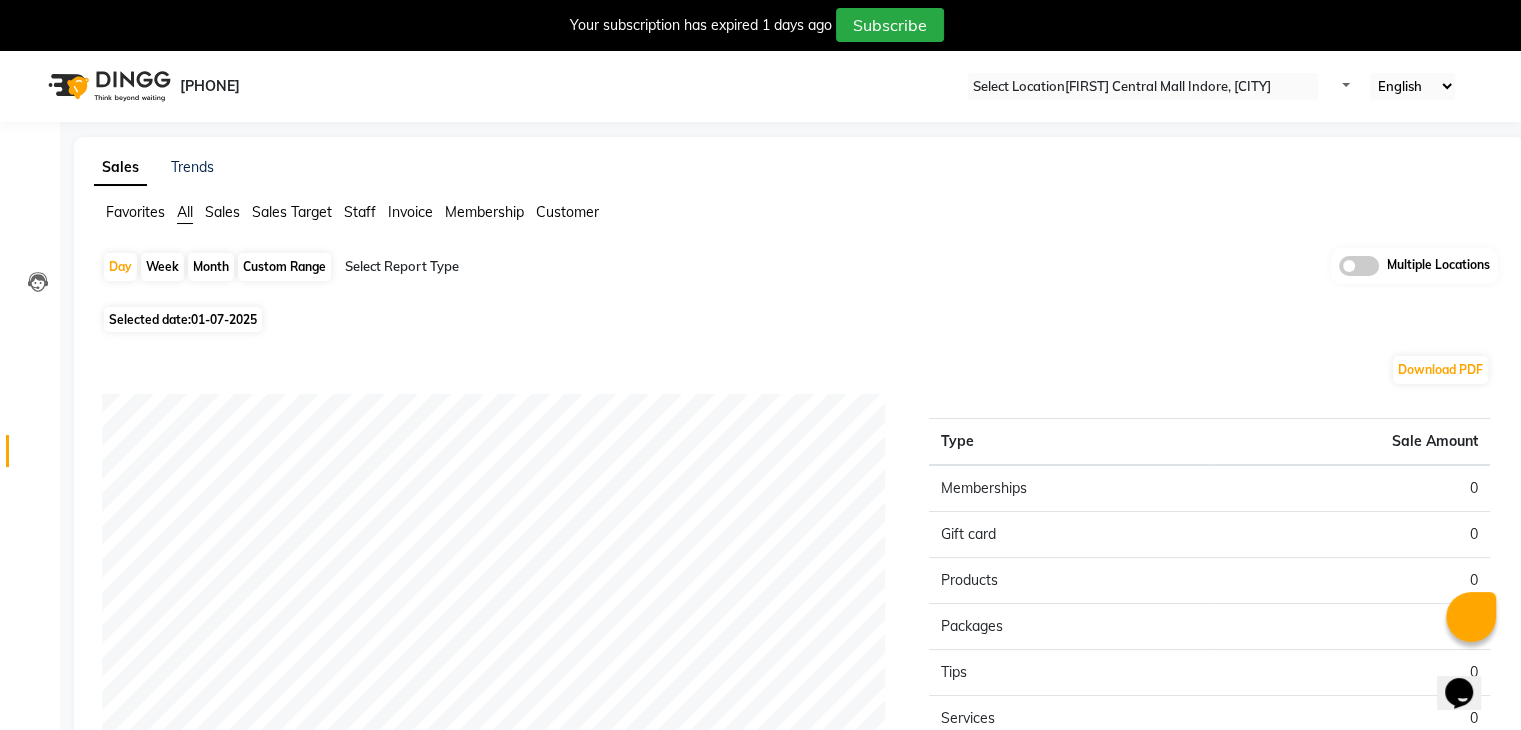 click on "01-07-2025" at bounding box center [224, 319] 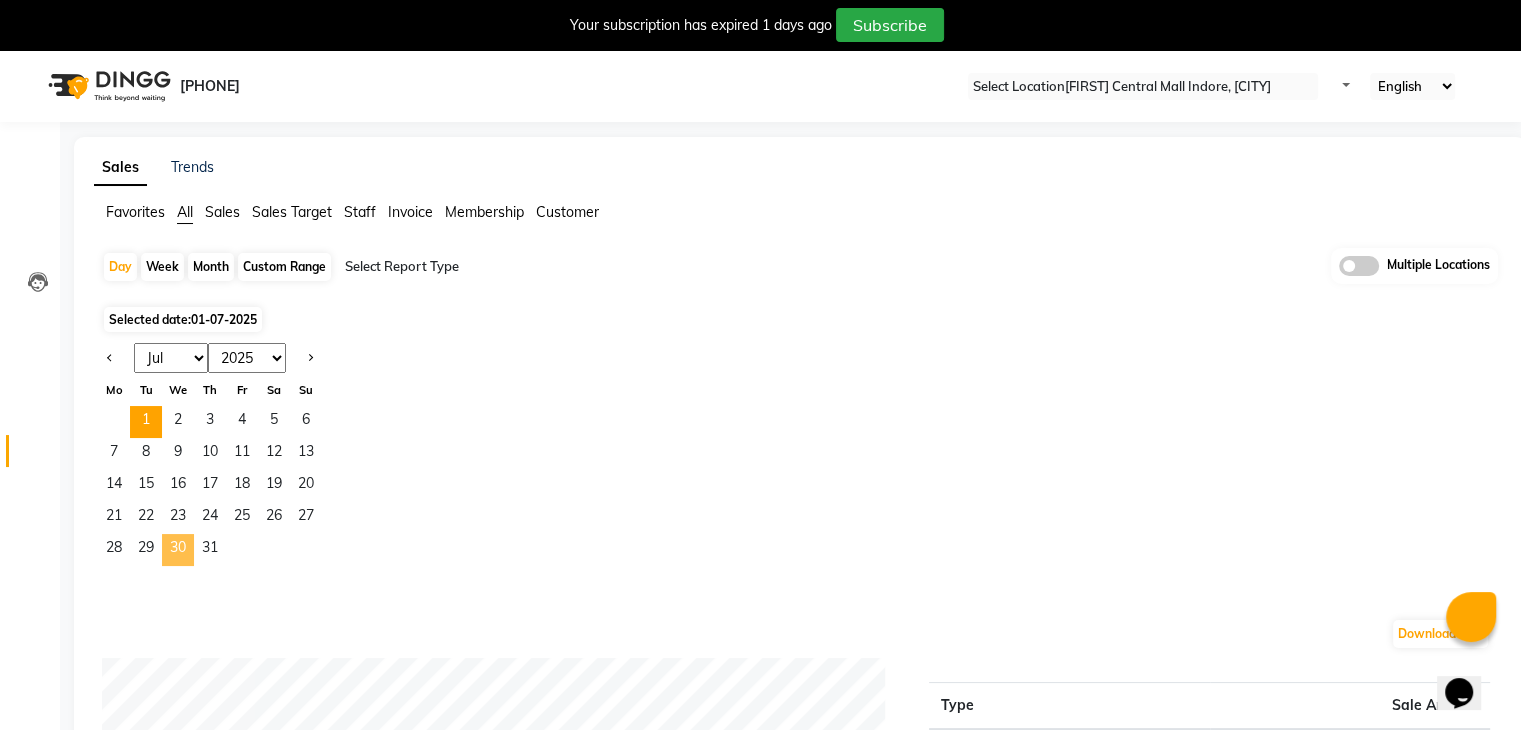 click on "30" at bounding box center [178, 550] 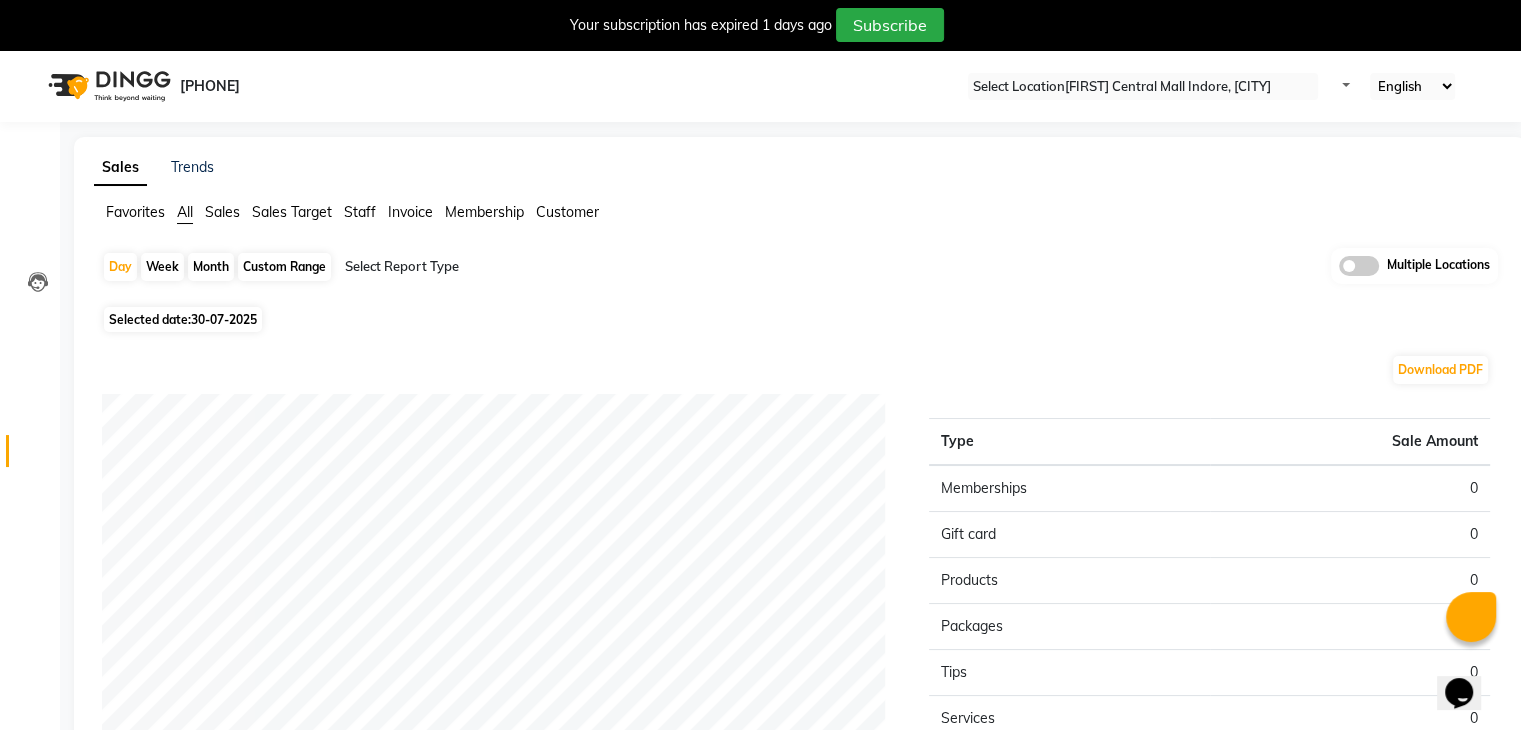 click on "Selected date:  30-07-2025" at bounding box center [183, 319] 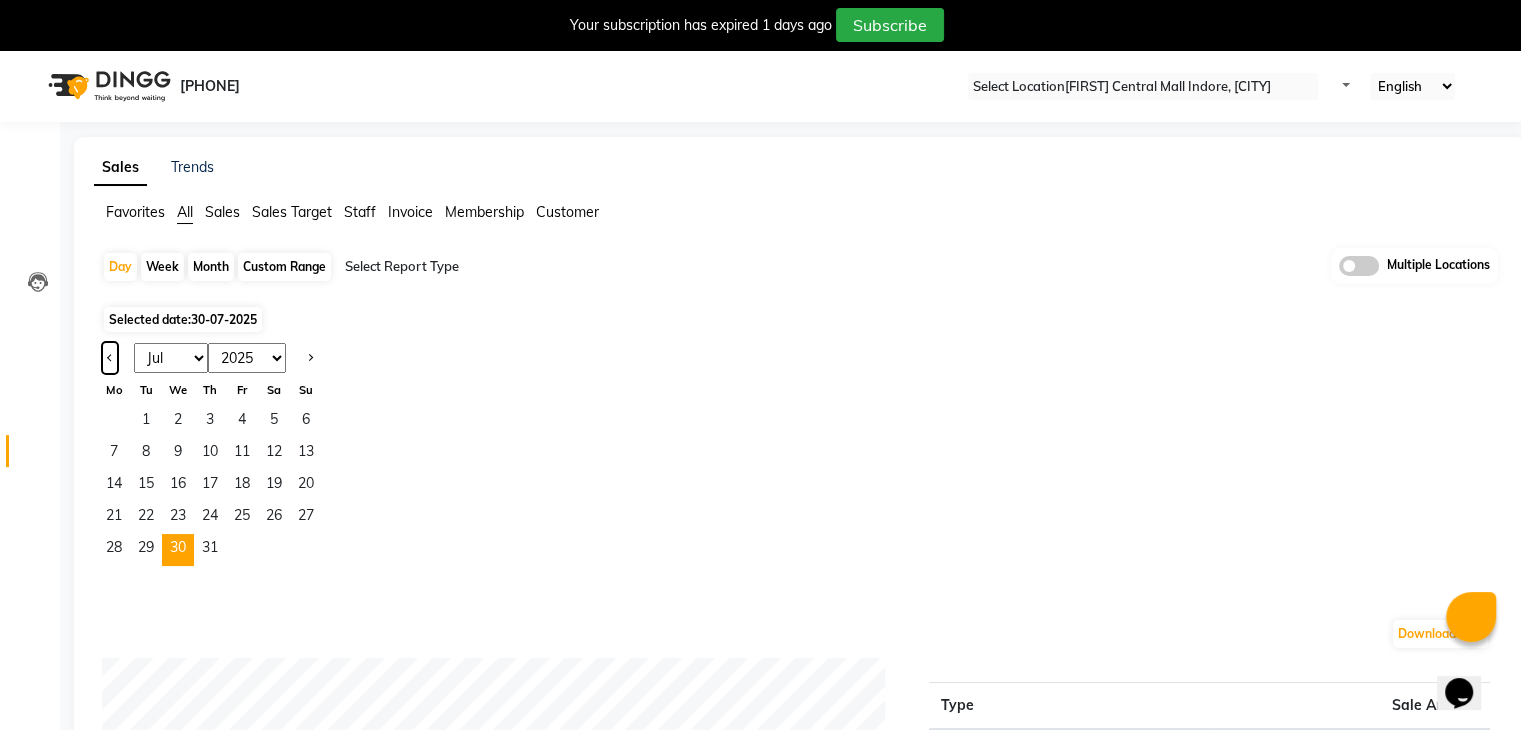 click at bounding box center [110, 358] 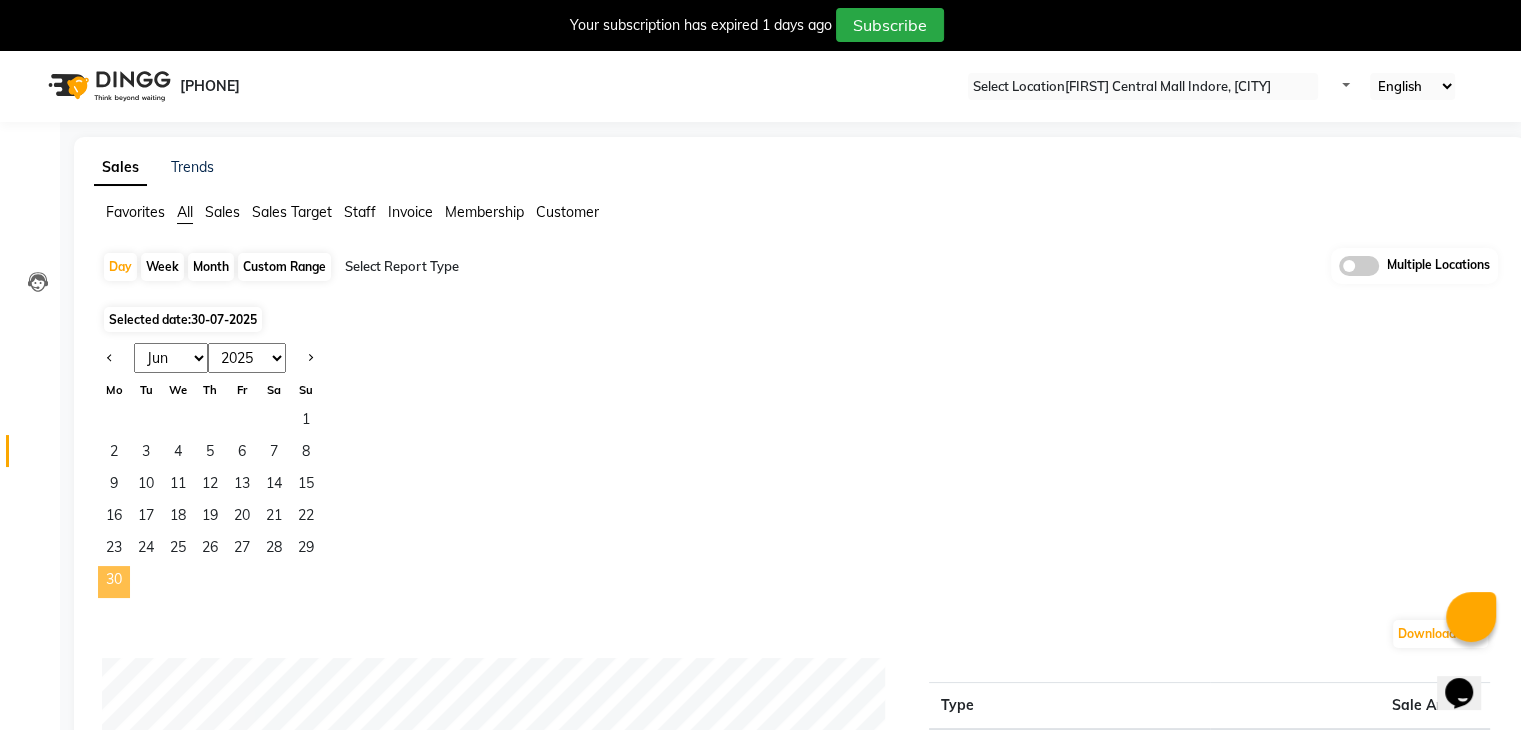 click on "30" at bounding box center (114, 582) 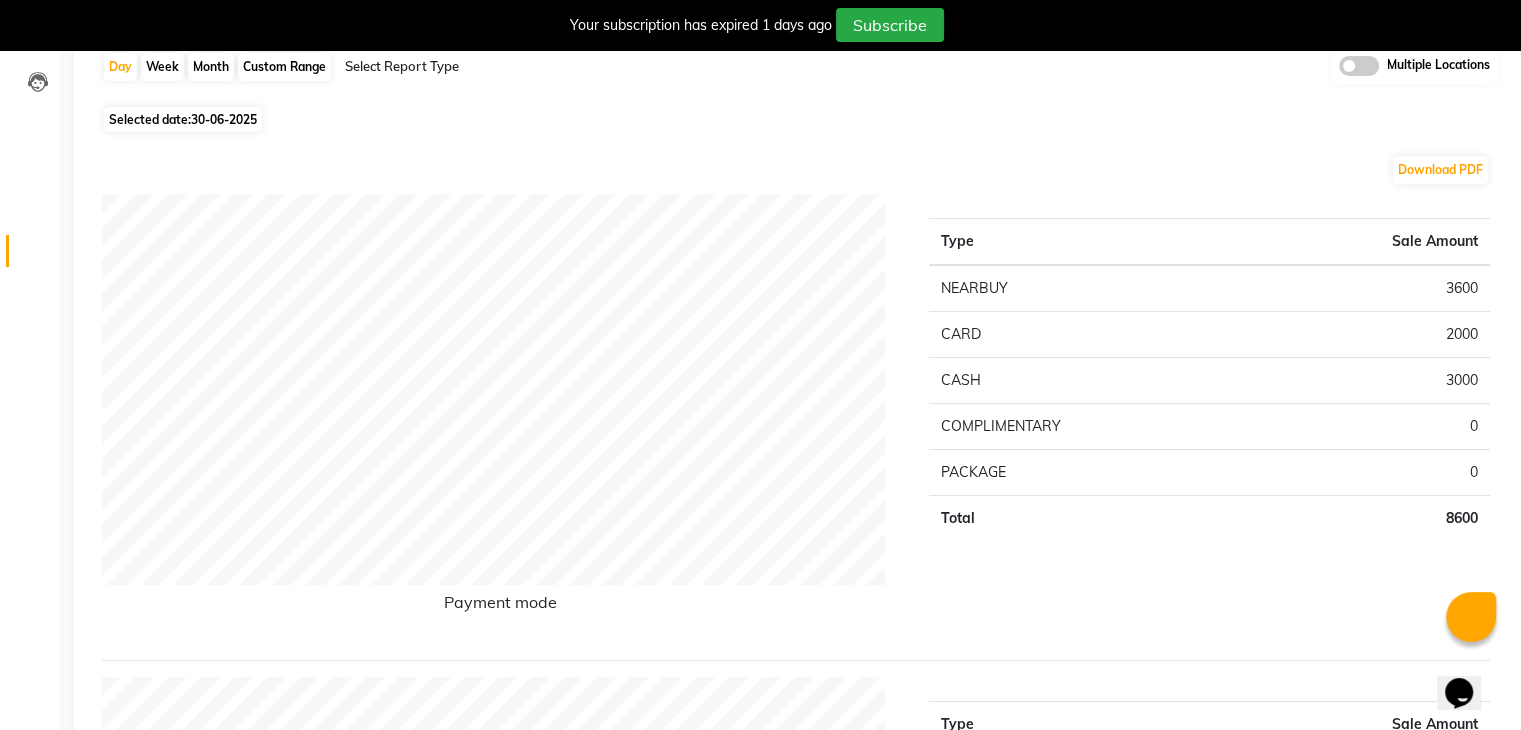 scroll, scrollTop: 0, scrollLeft: 0, axis: both 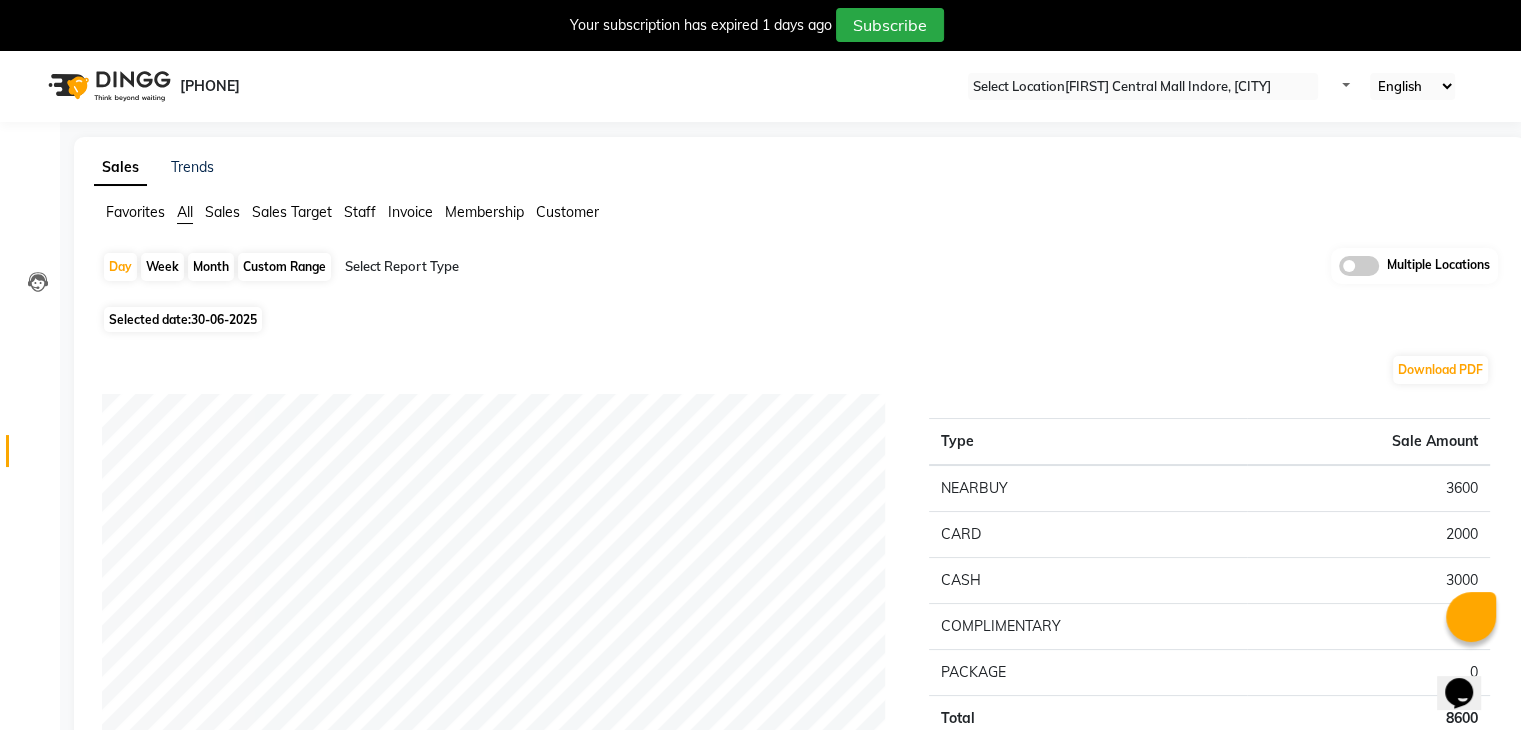 click at bounding box center [1143, 87] 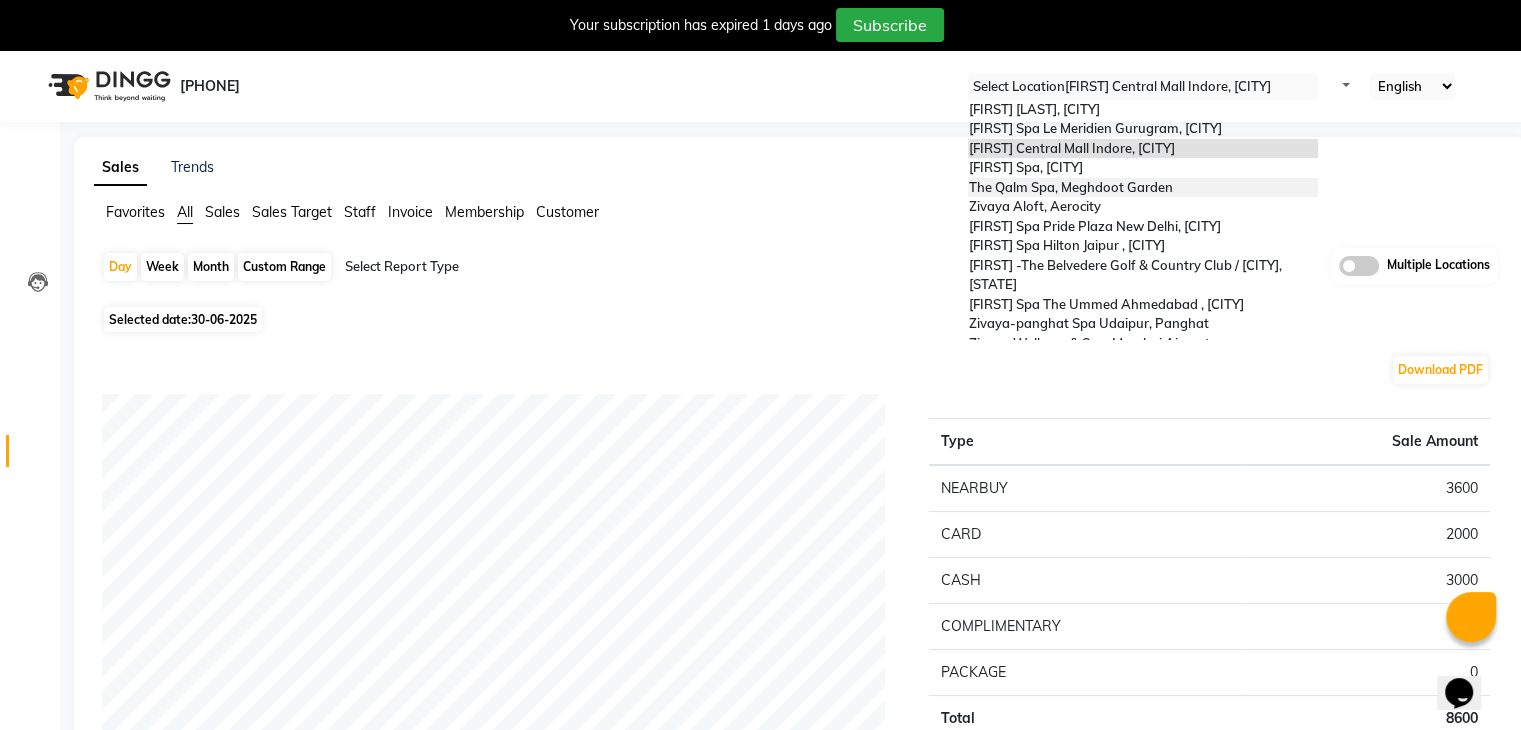 scroll, scrollTop: 100, scrollLeft: 0, axis: vertical 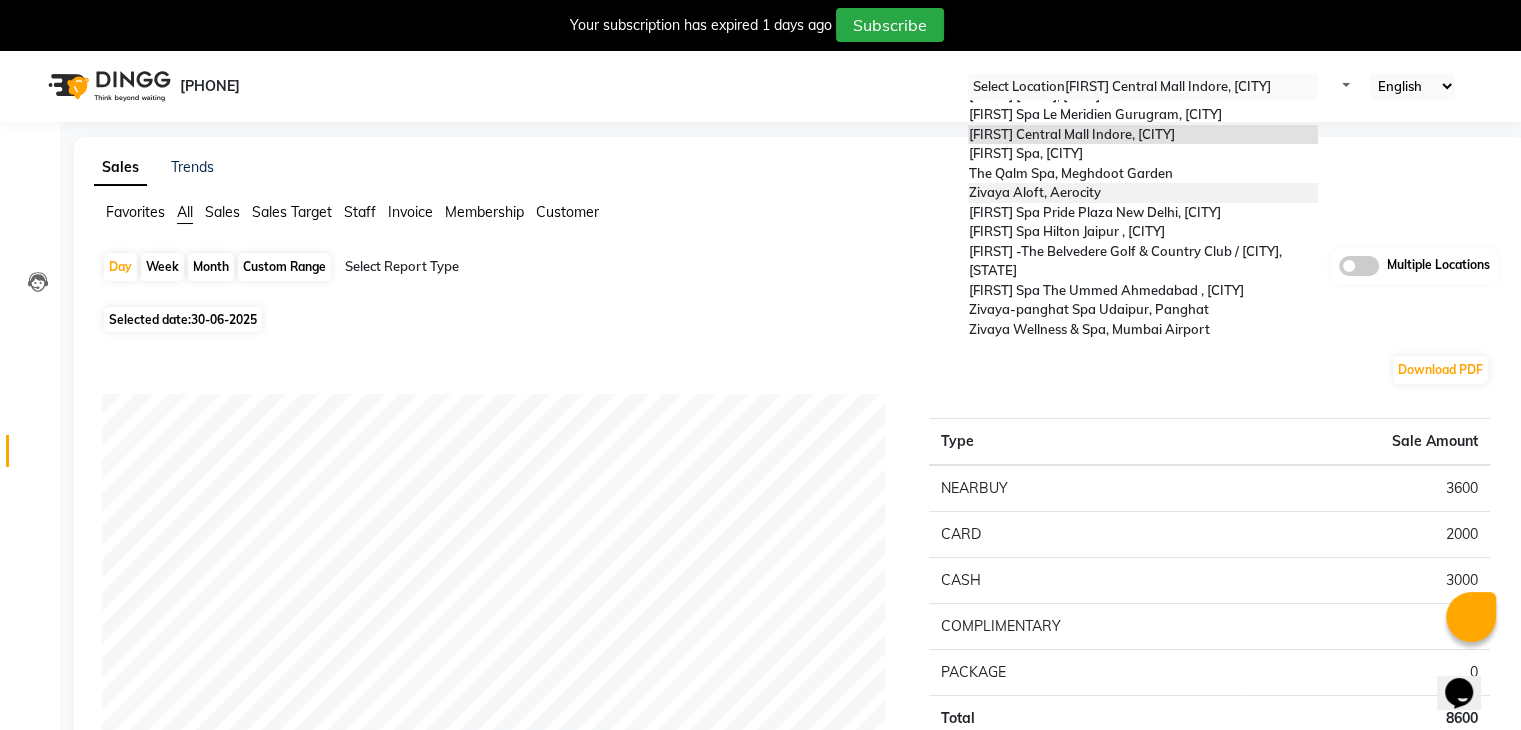 click on "[BRAND] [LOCATION], [LOCATION]" at bounding box center [1034, 192] 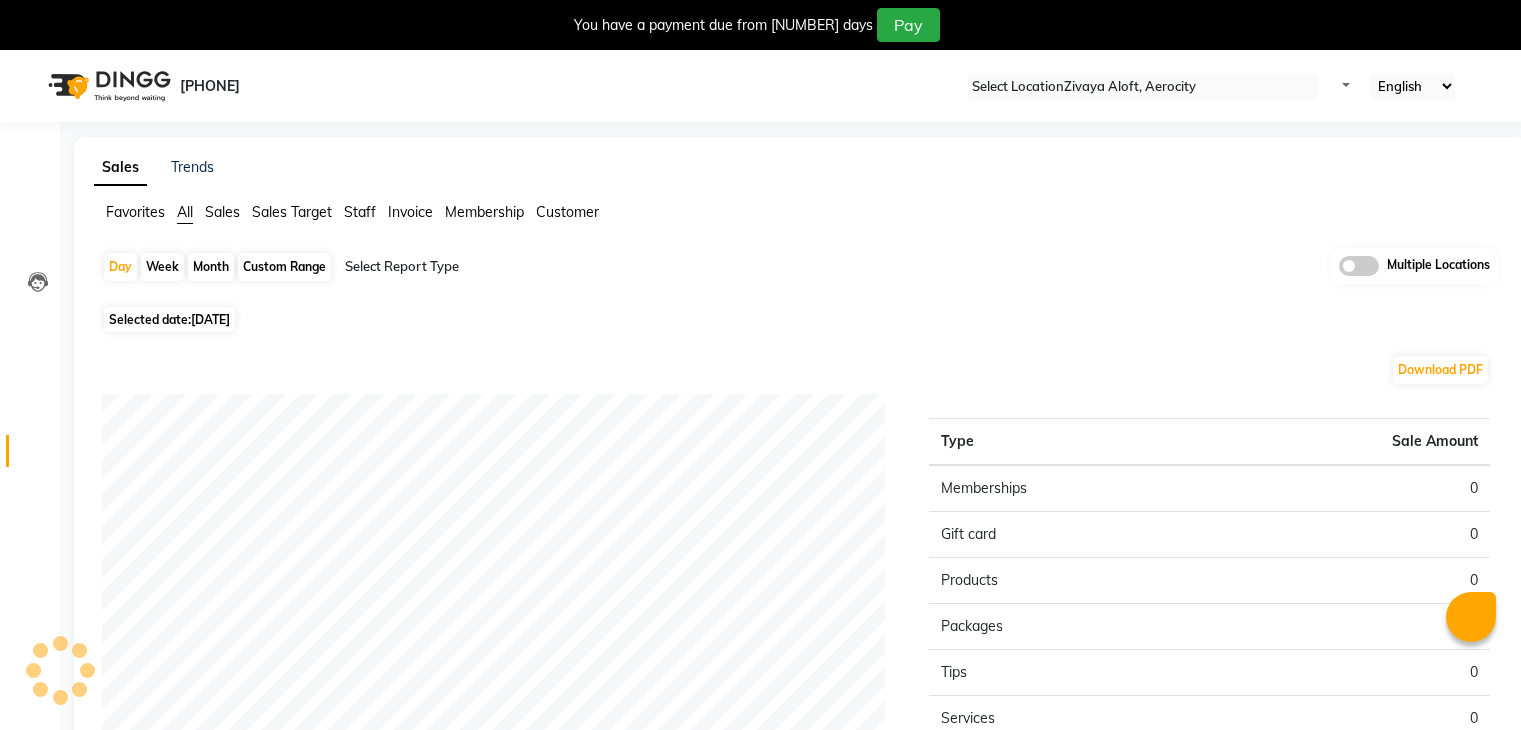 scroll, scrollTop: 0, scrollLeft: 0, axis: both 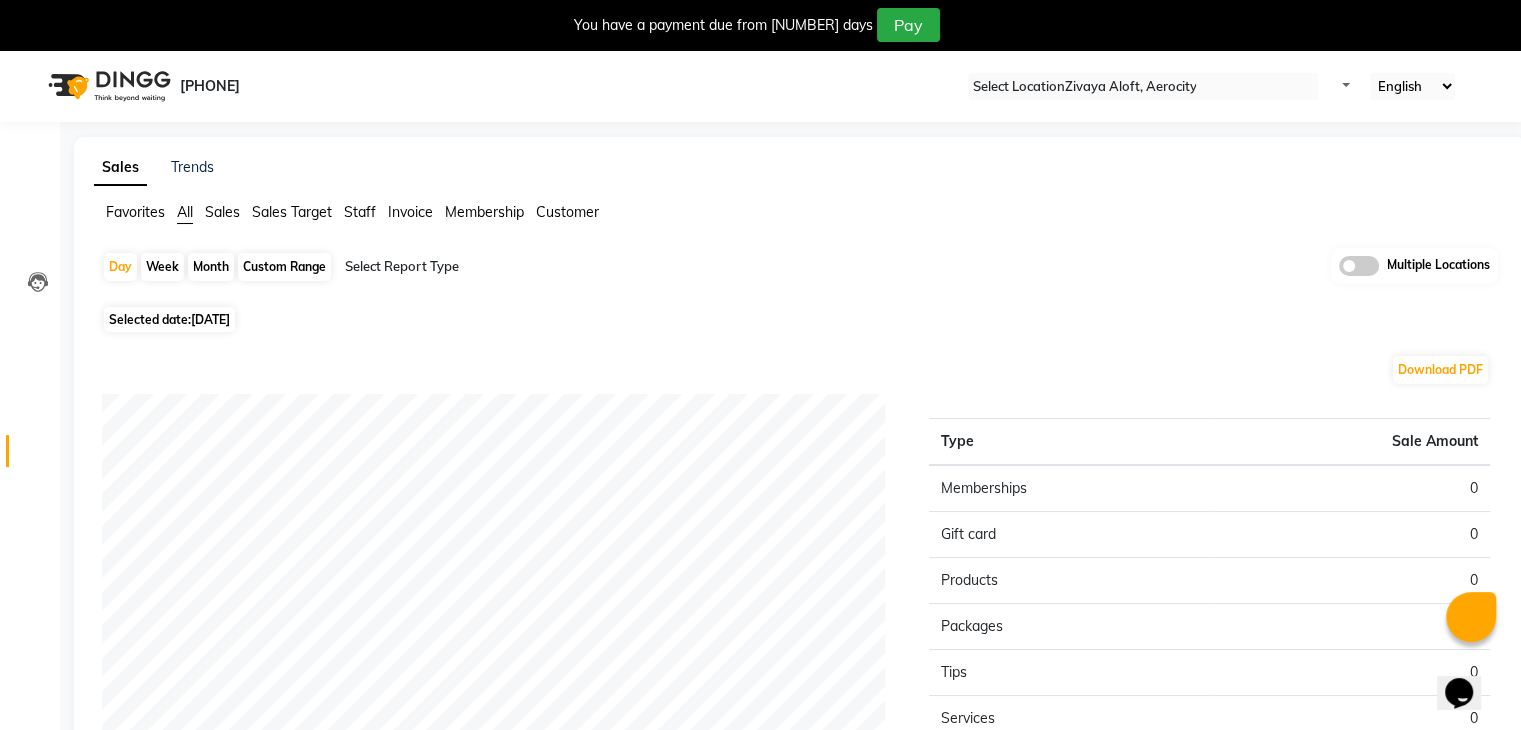 click on "01-07-2025" at bounding box center (210, 319) 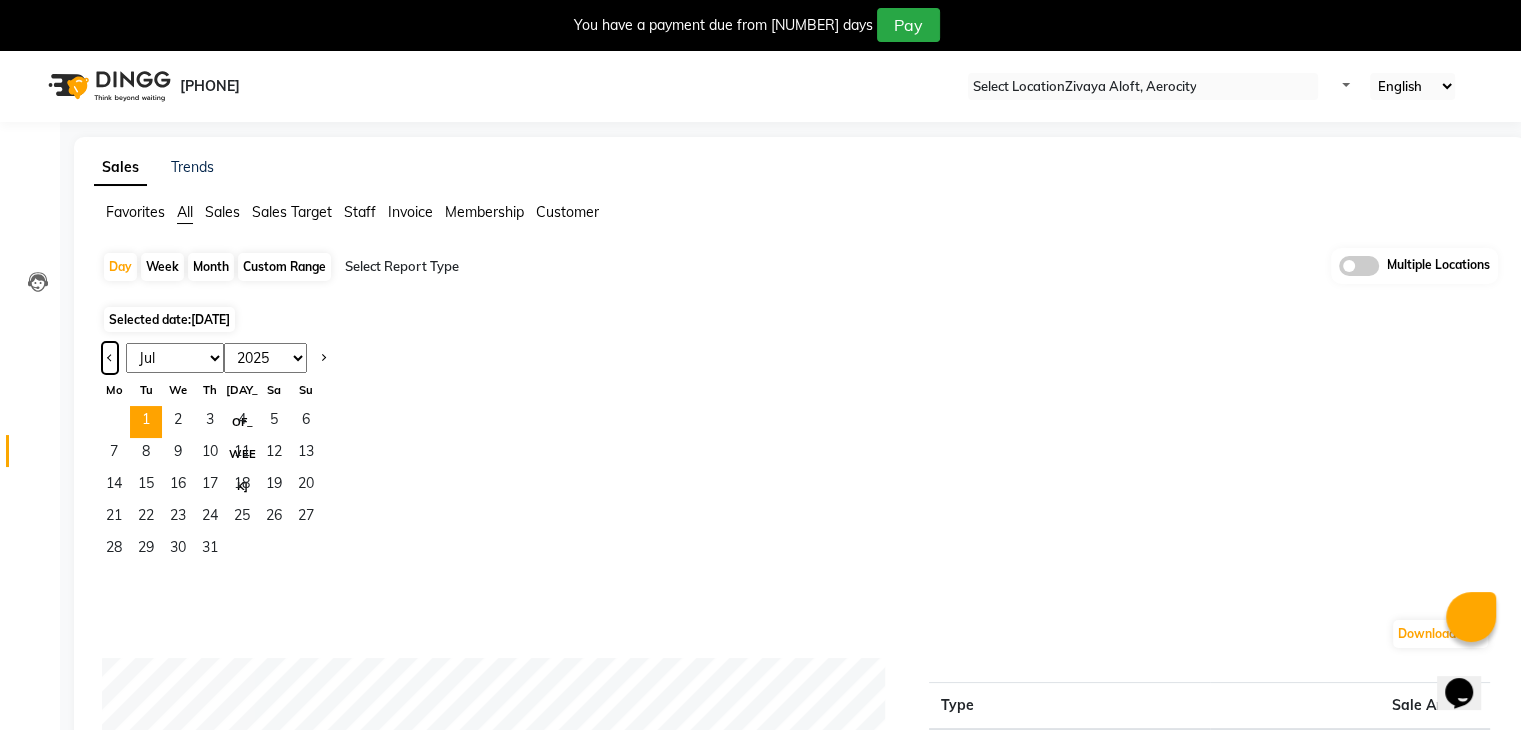 click at bounding box center [110, 356] 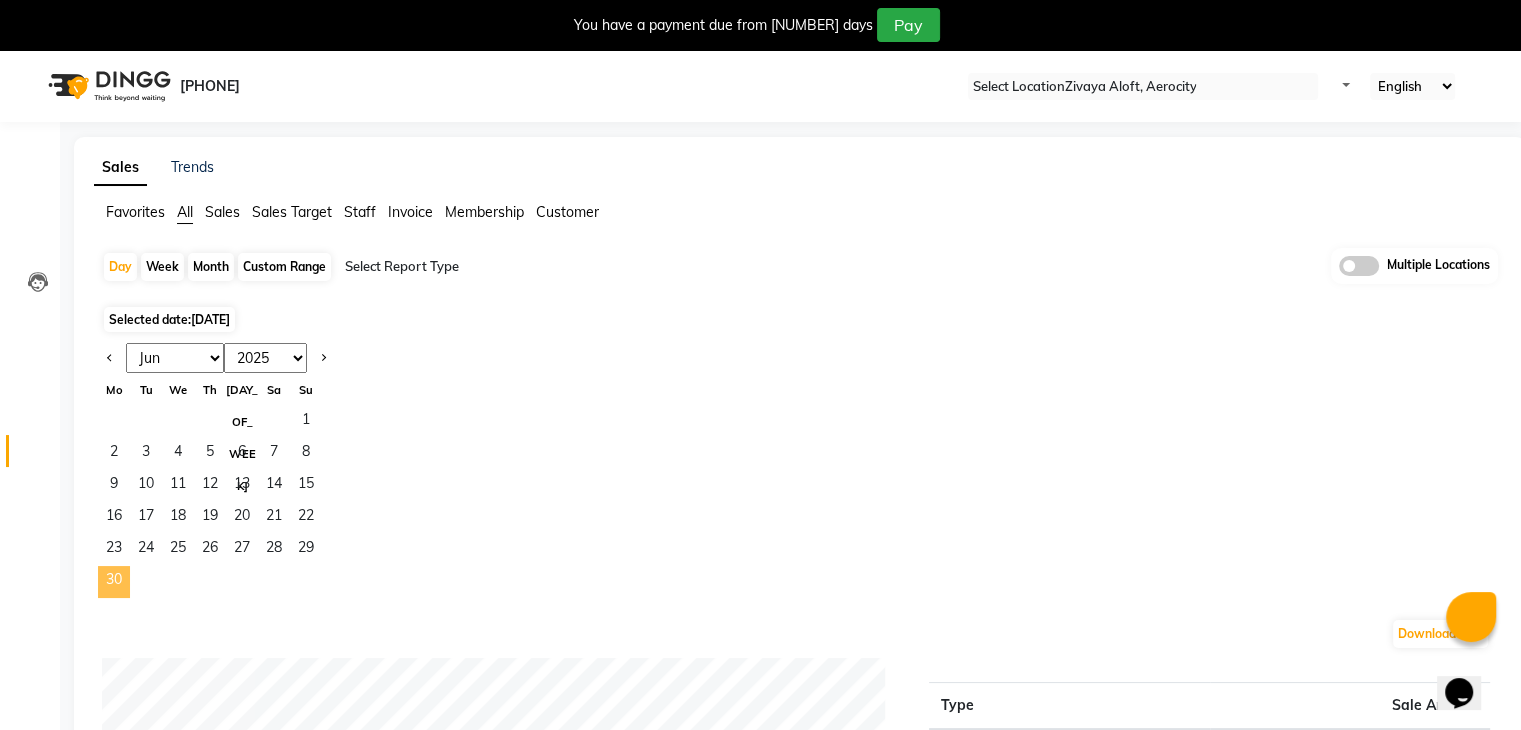 click on "30" at bounding box center [114, 582] 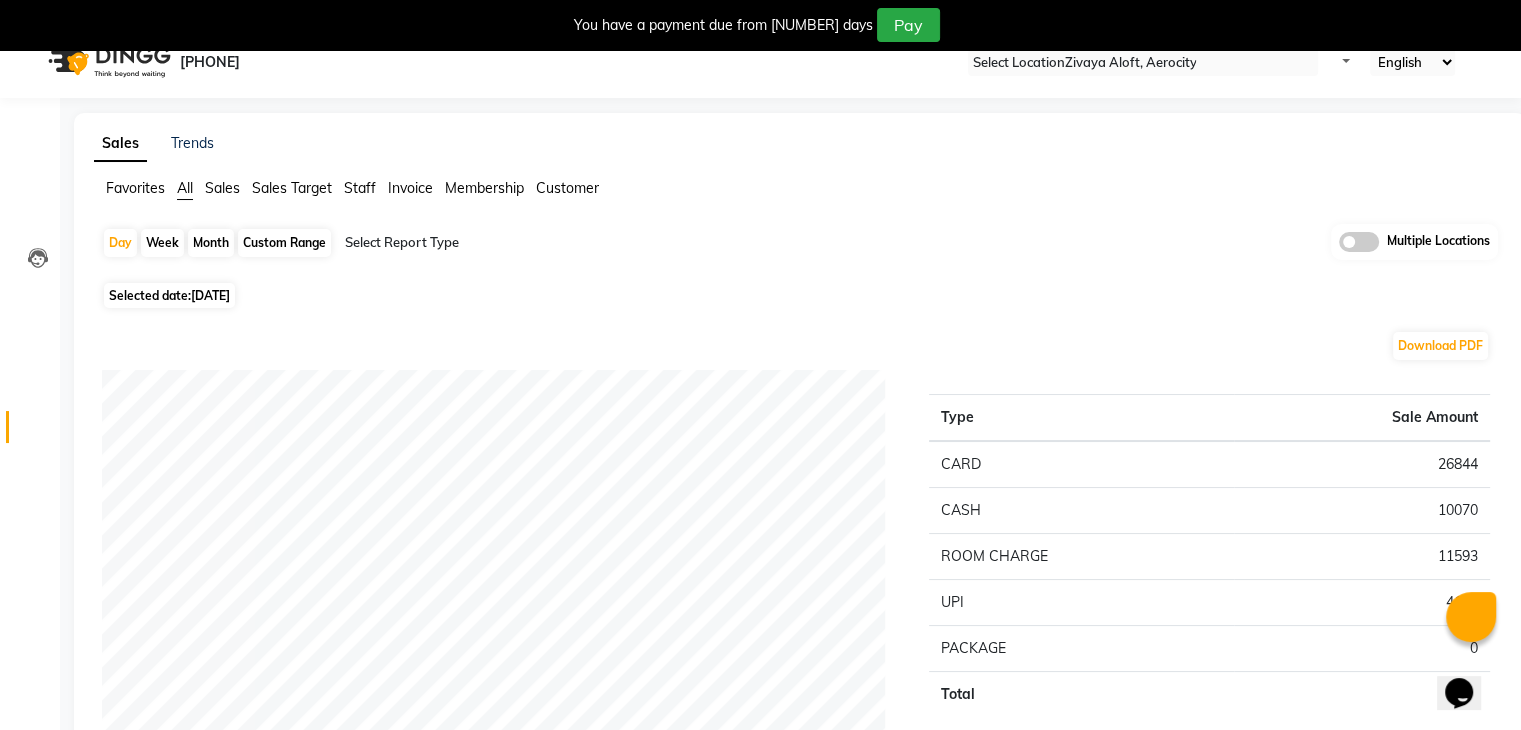 scroll, scrollTop: 0, scrollLeft: 0, axis: both 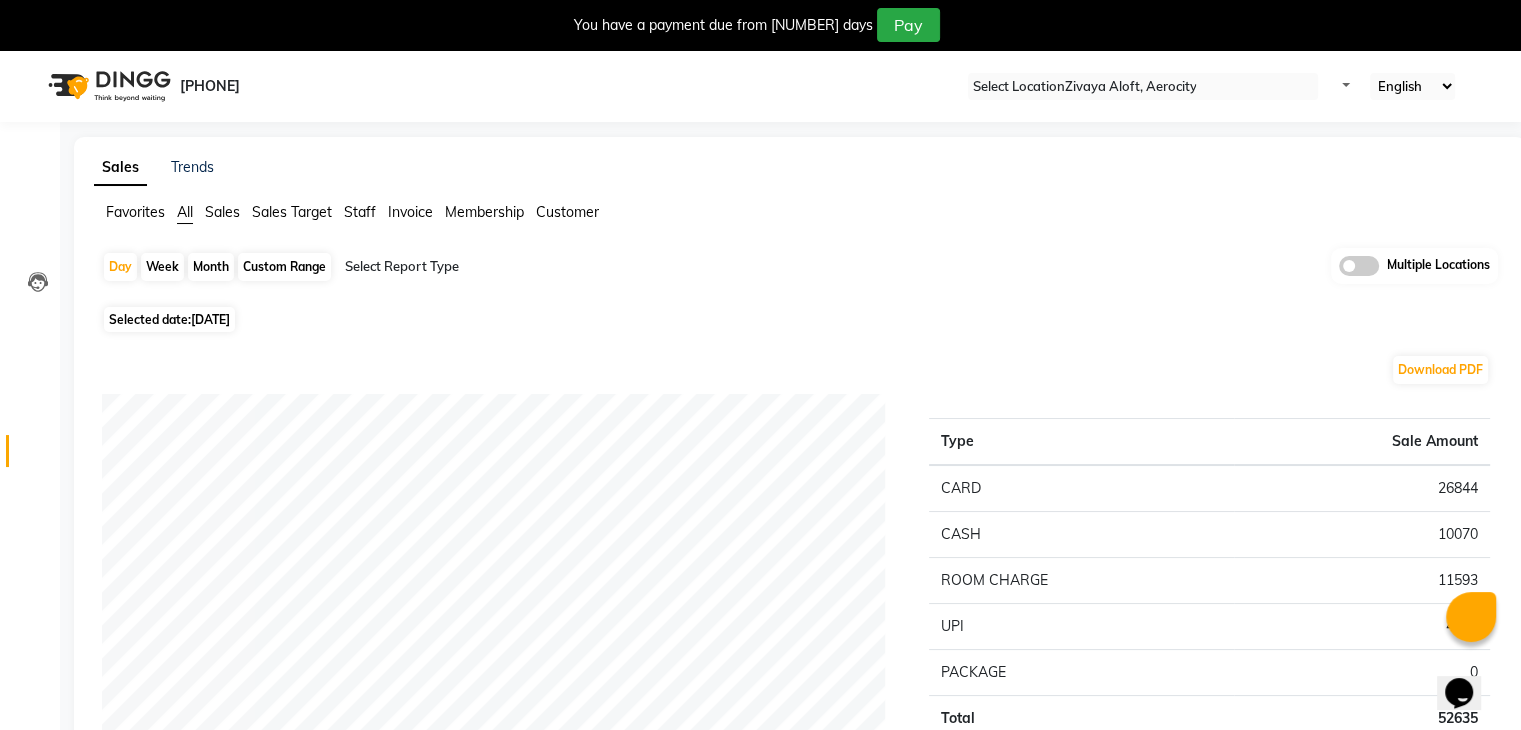 click at bounding box center [1143, 87] 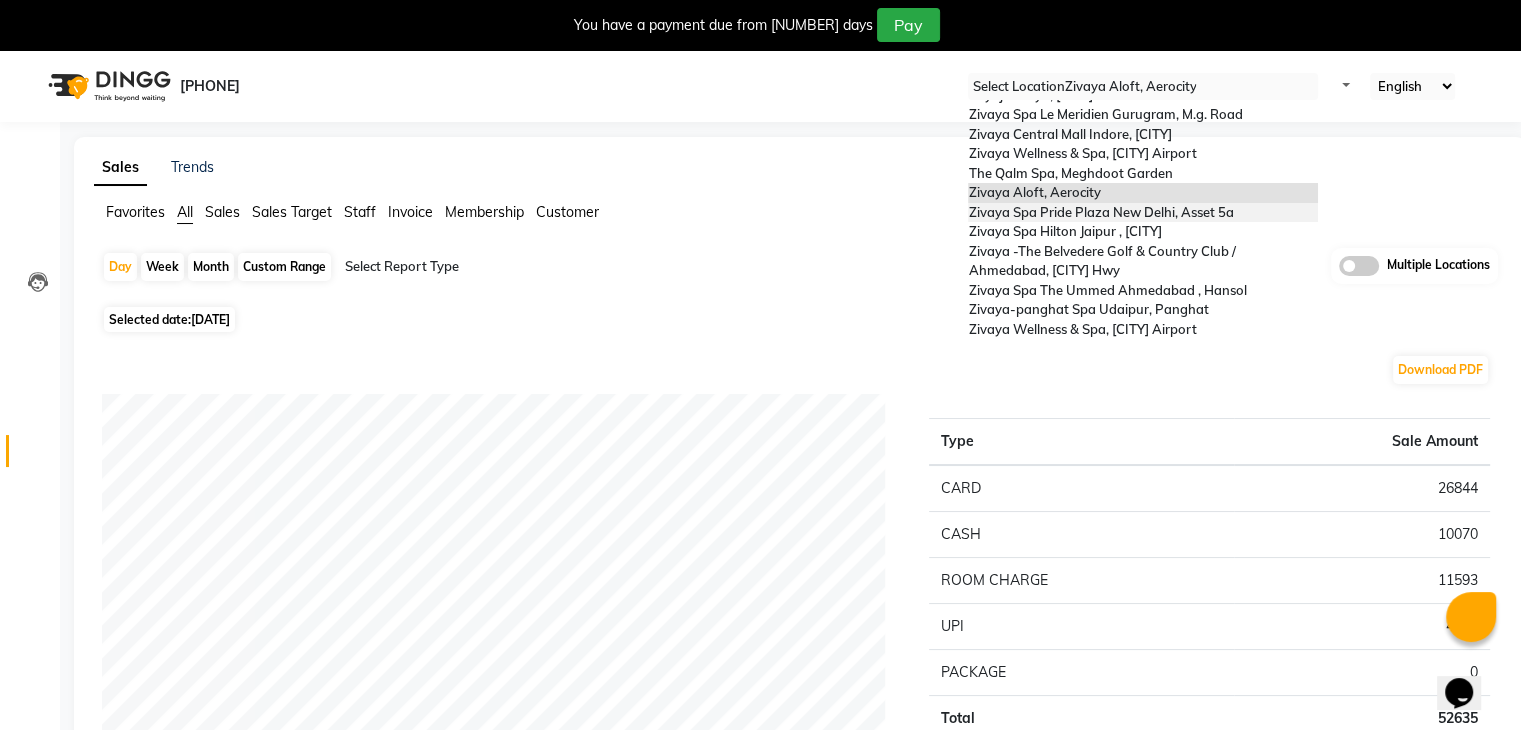 scroll, scrollTop: 100, scrollLeft: 0, axis: vertical 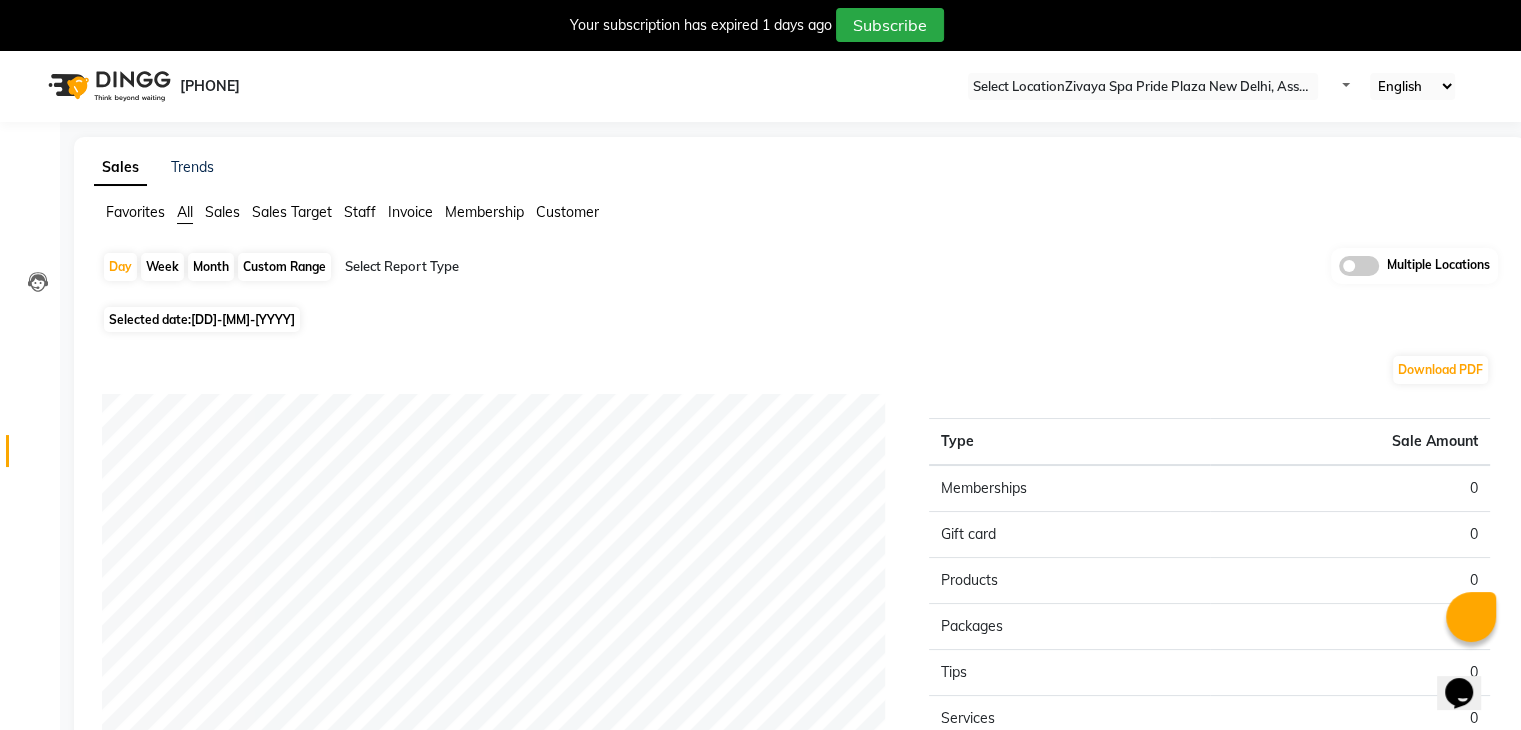 click on "Month" at bounding box center [211, 267] 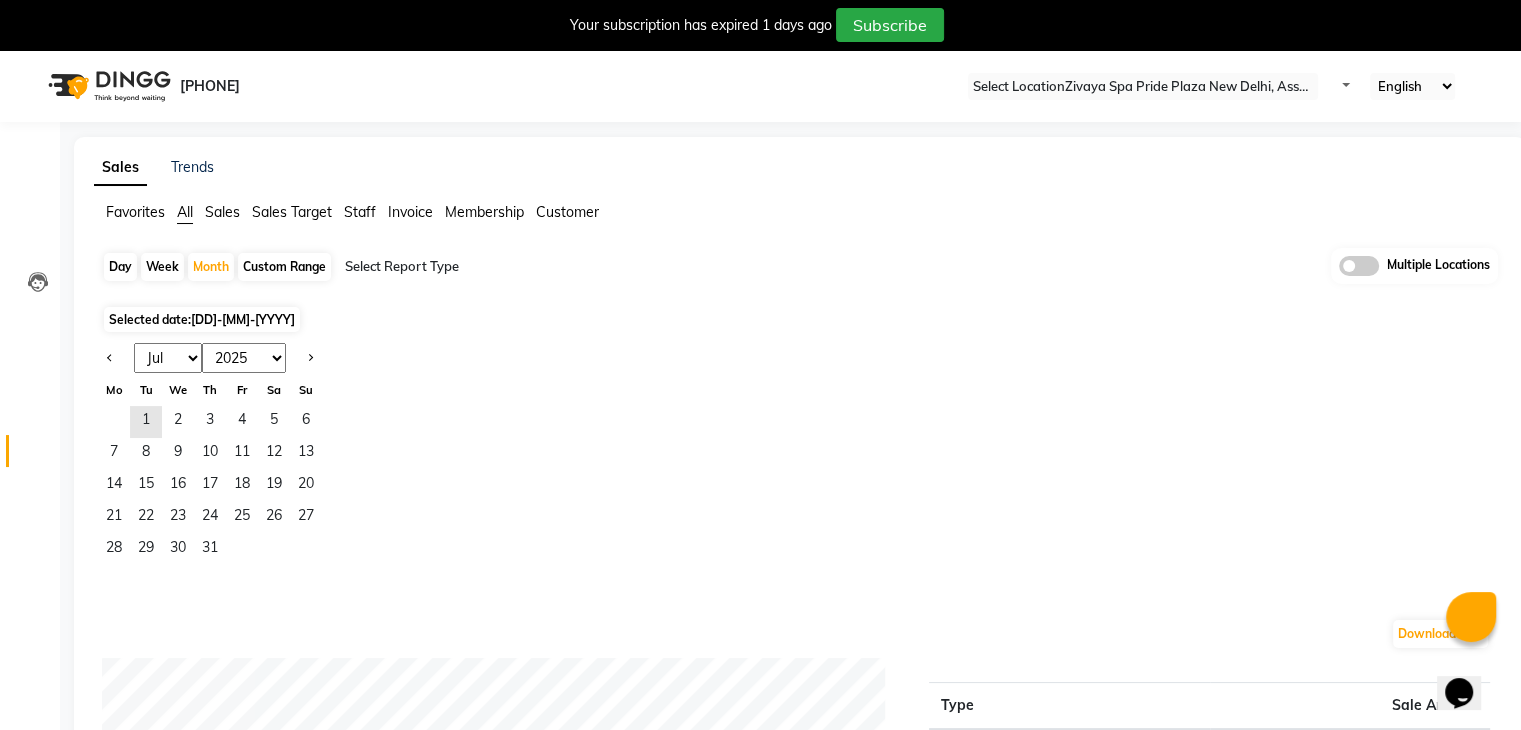 click on "Selected date:  01-07-2025" at bounding box center (202, 319) 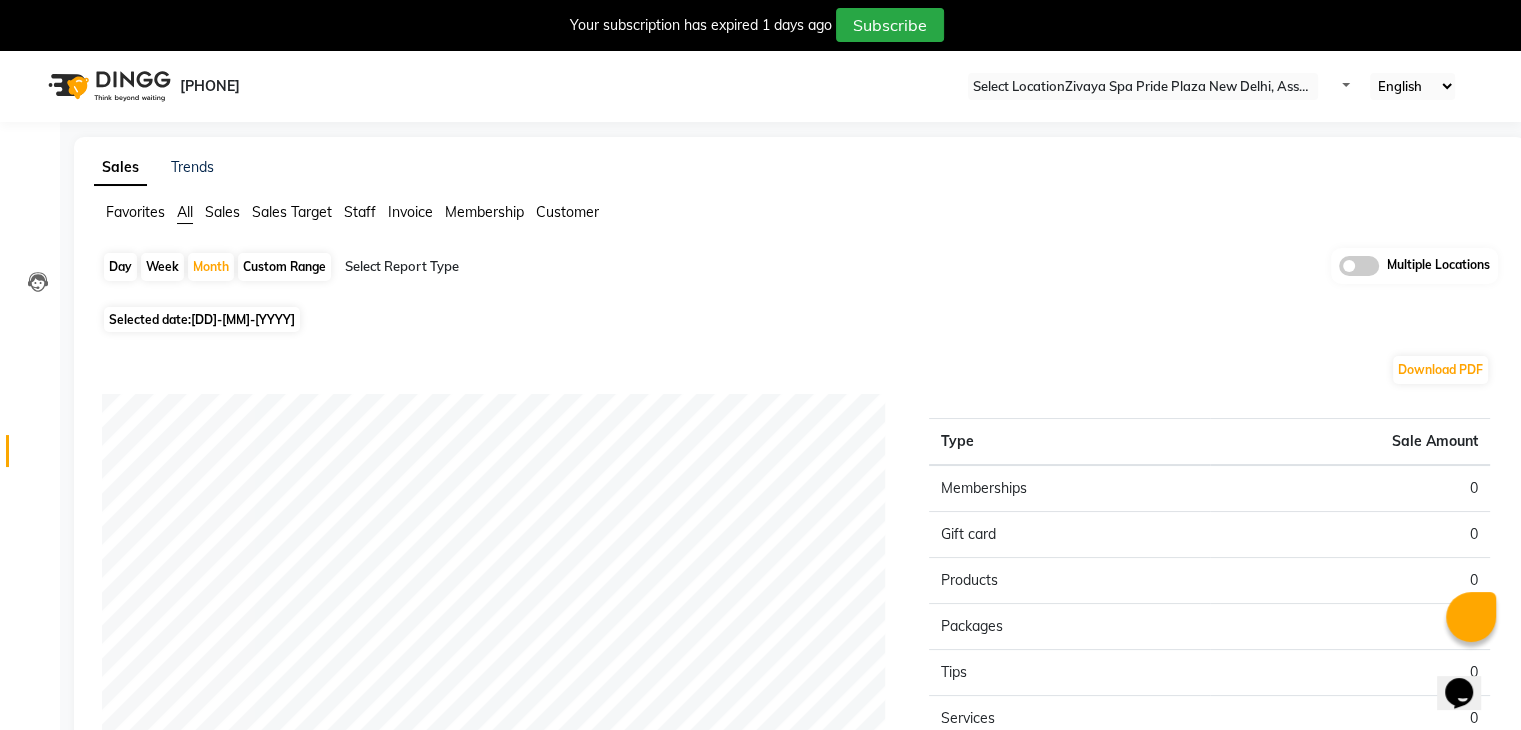 click on "Selected date:  01-07-2025" at bounding box center [202, 319] 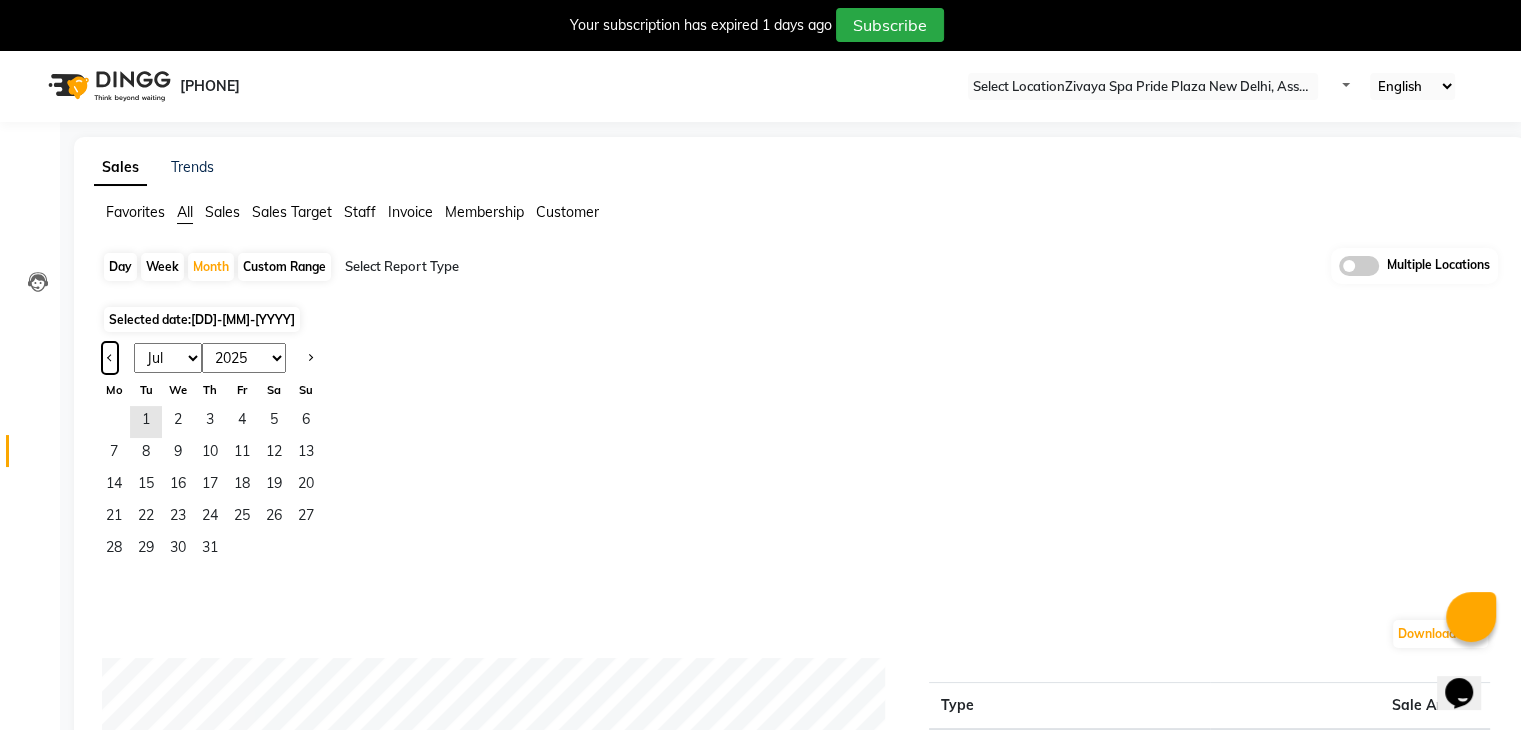 click at bounding box center (110, 358) 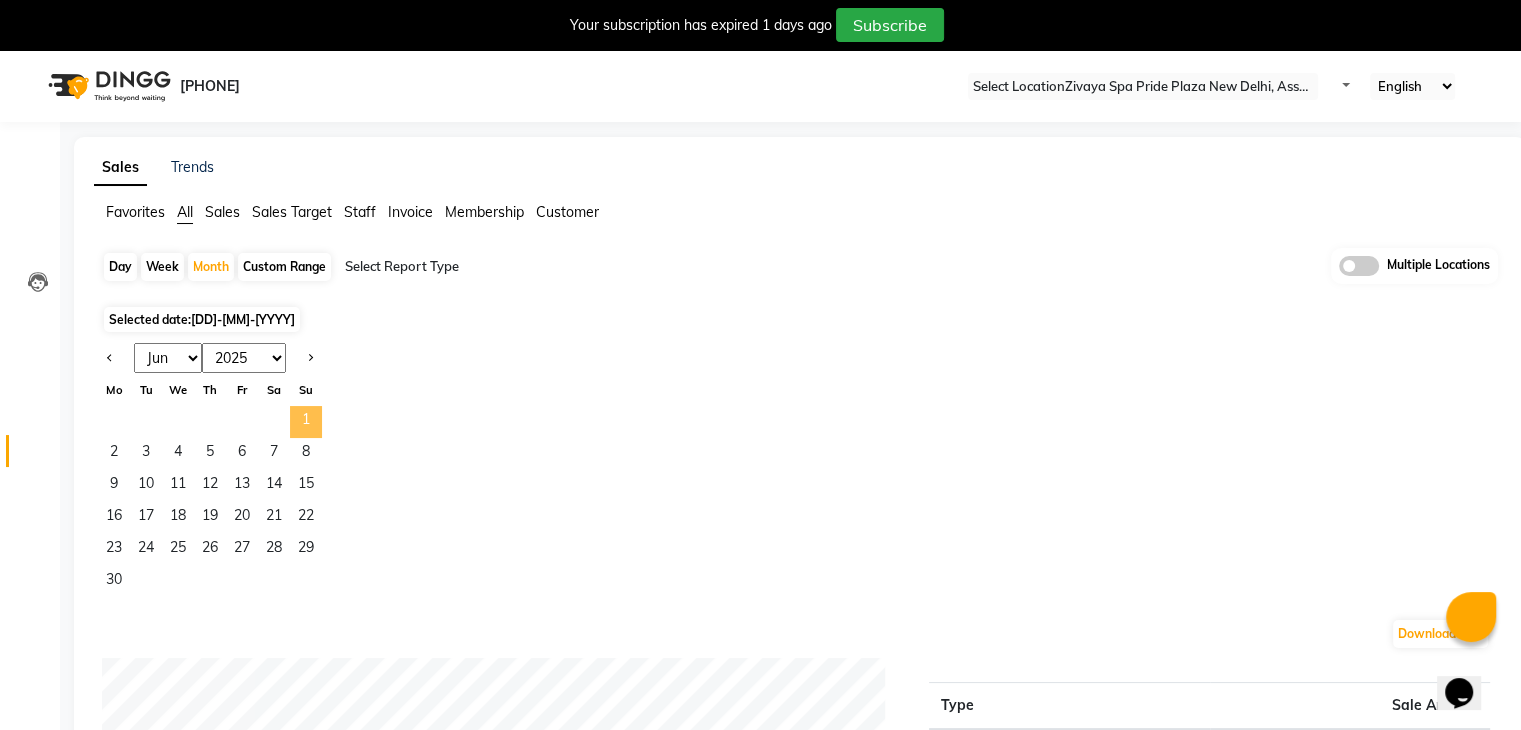 click on "1" at bounding box center [306, 422] 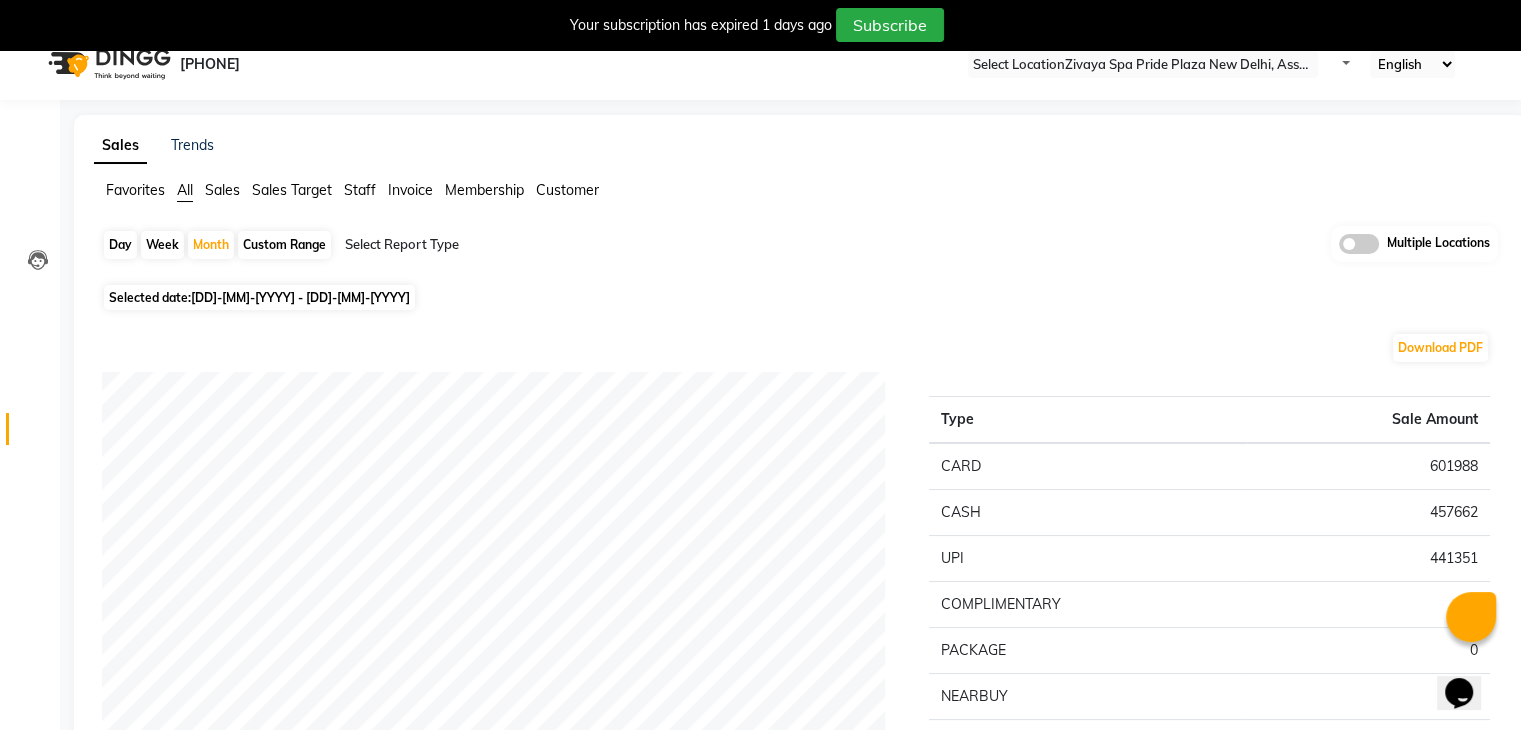 scroll, scrollTop: 0, scrollLeft: 0, axis: both 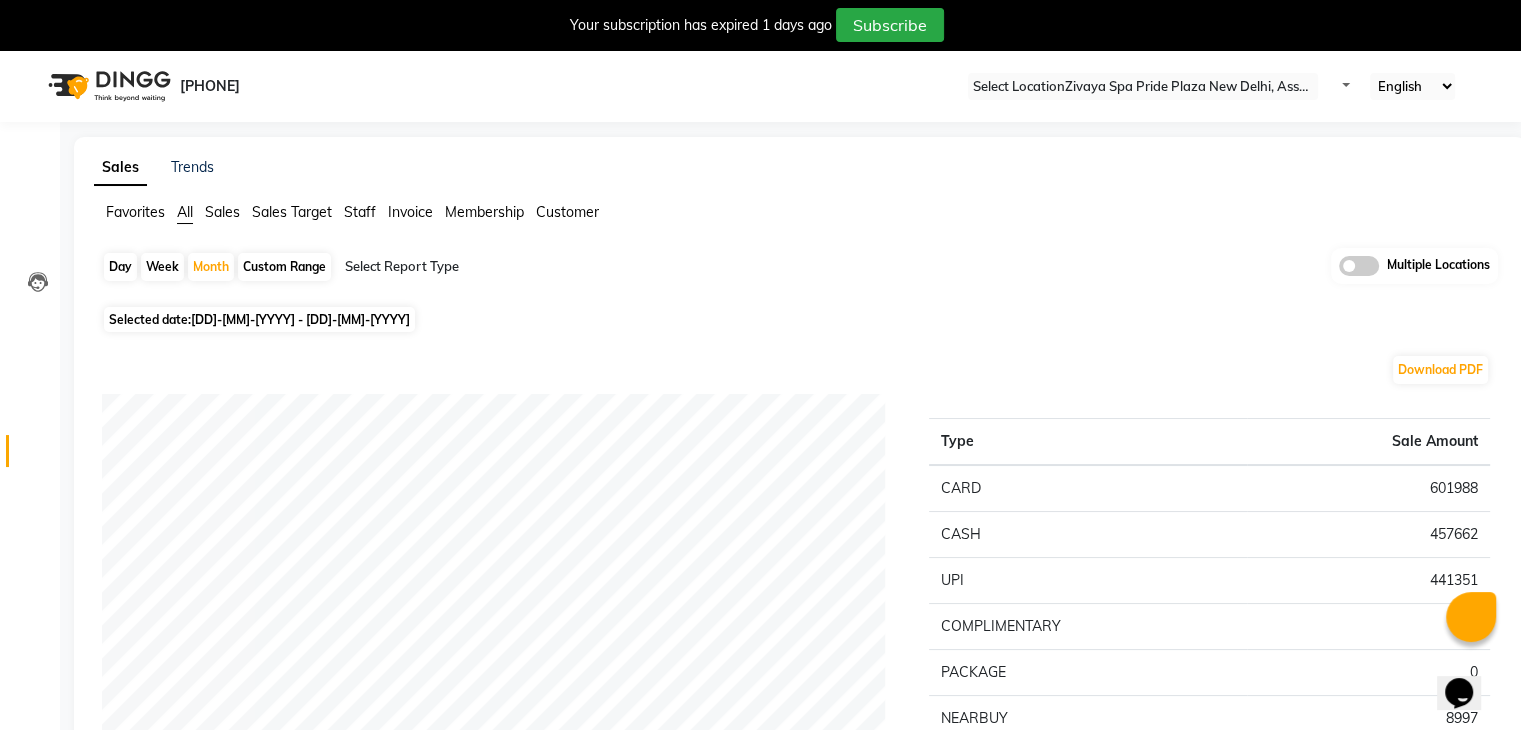 click on "01-06-2025 - 30-06-2025" at bounding box center [300, 319] 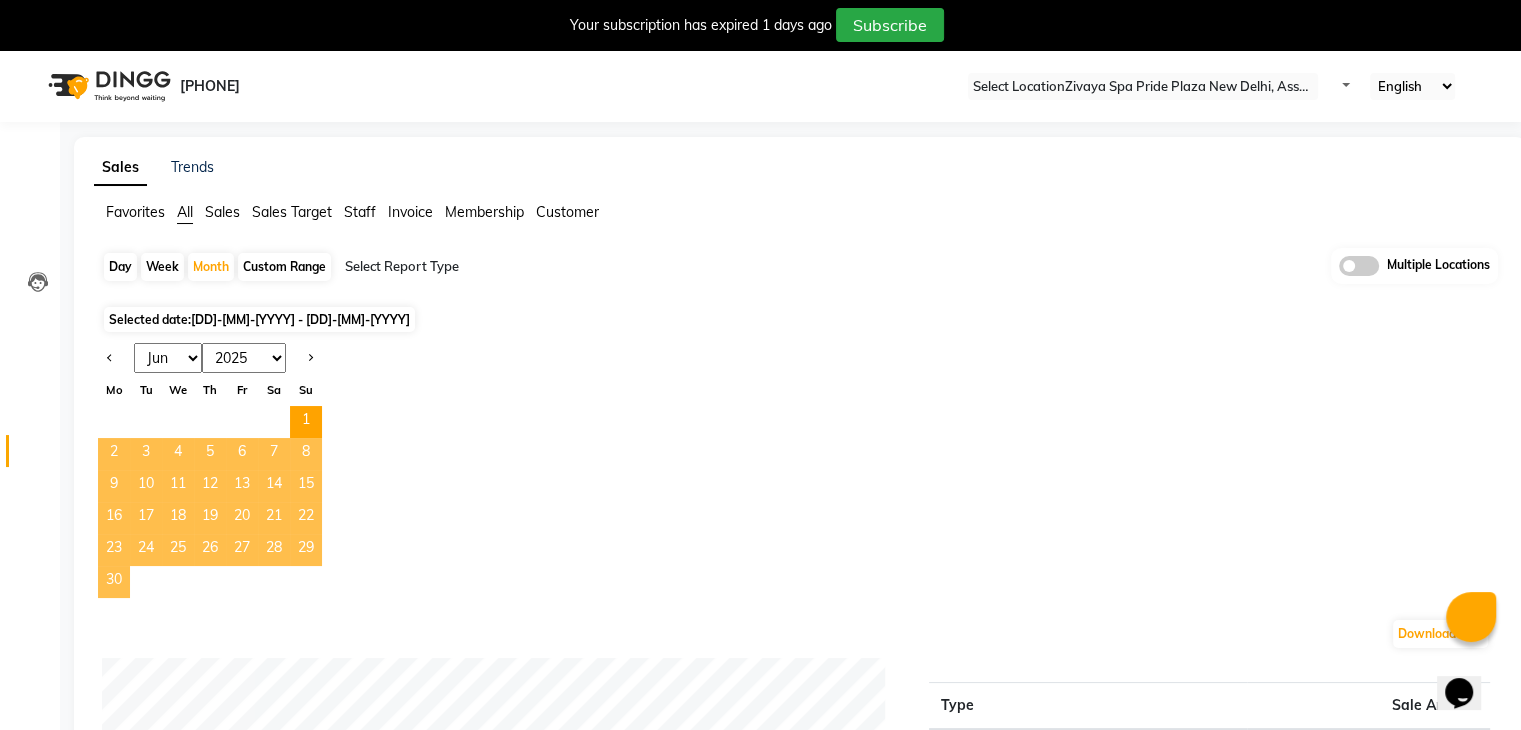 click on "30" at bounding box center [114, 582] 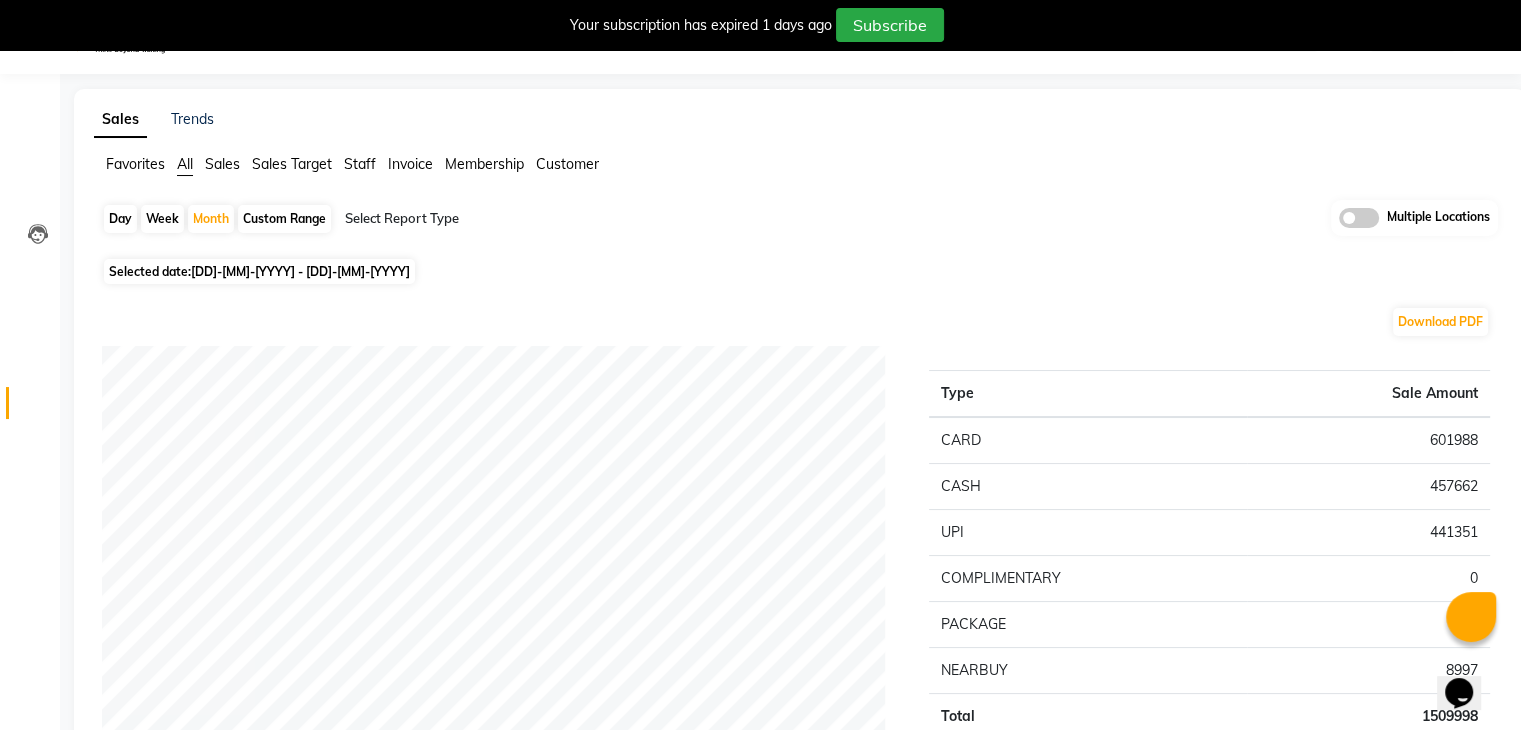 scroll, scrollTop: 0, scrollLeft: 0, axis: both 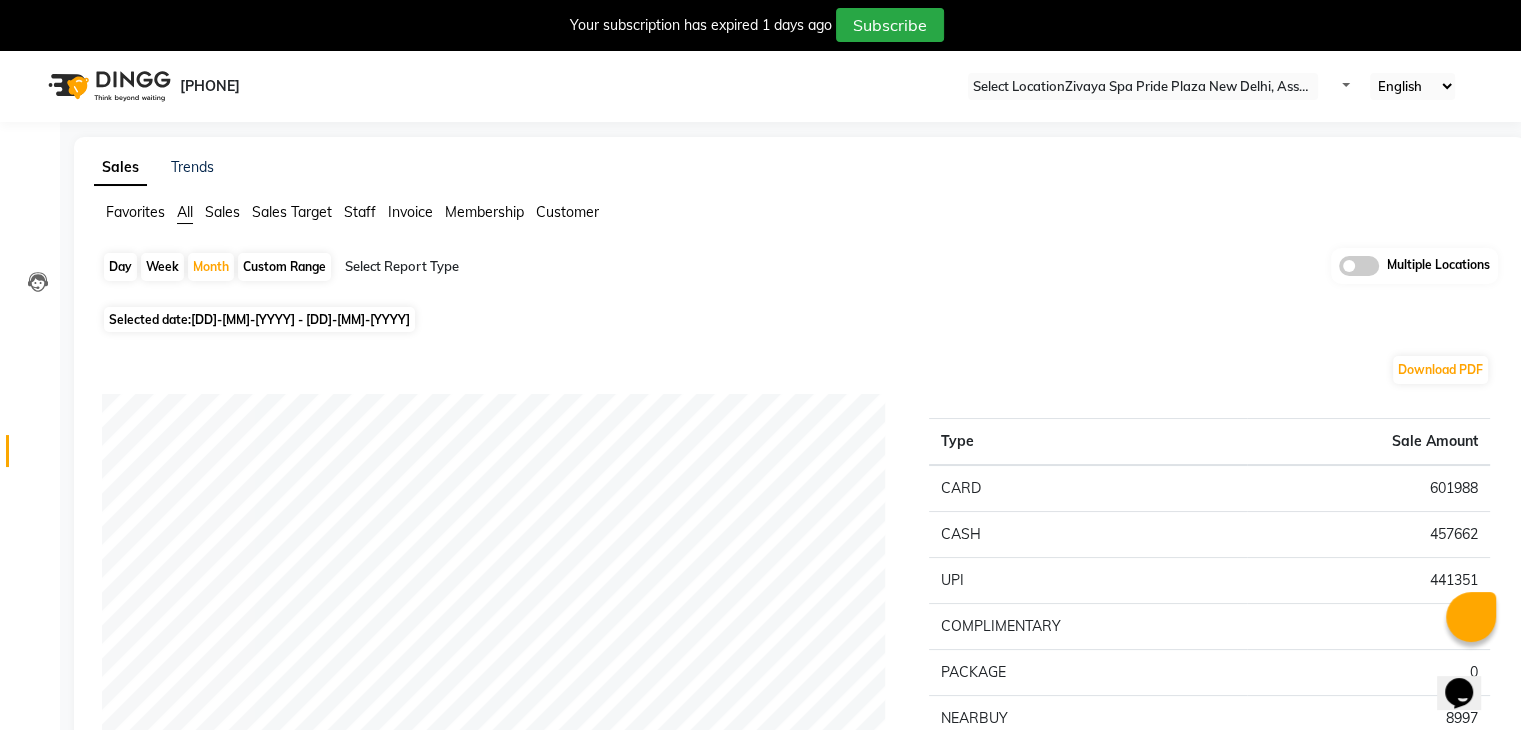 click on "Day" at bounding box center (120, 267) 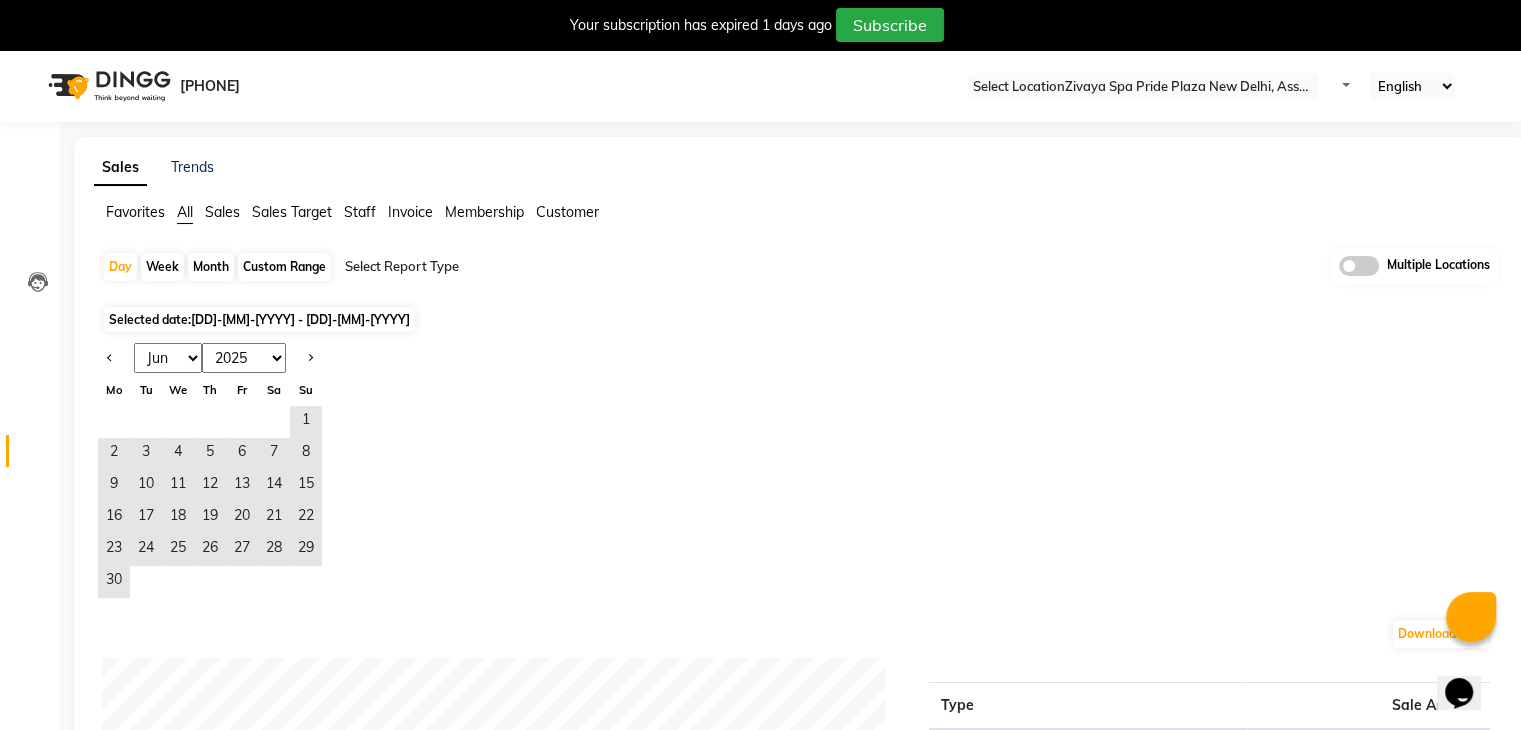 click at bounding box center (114, 358) 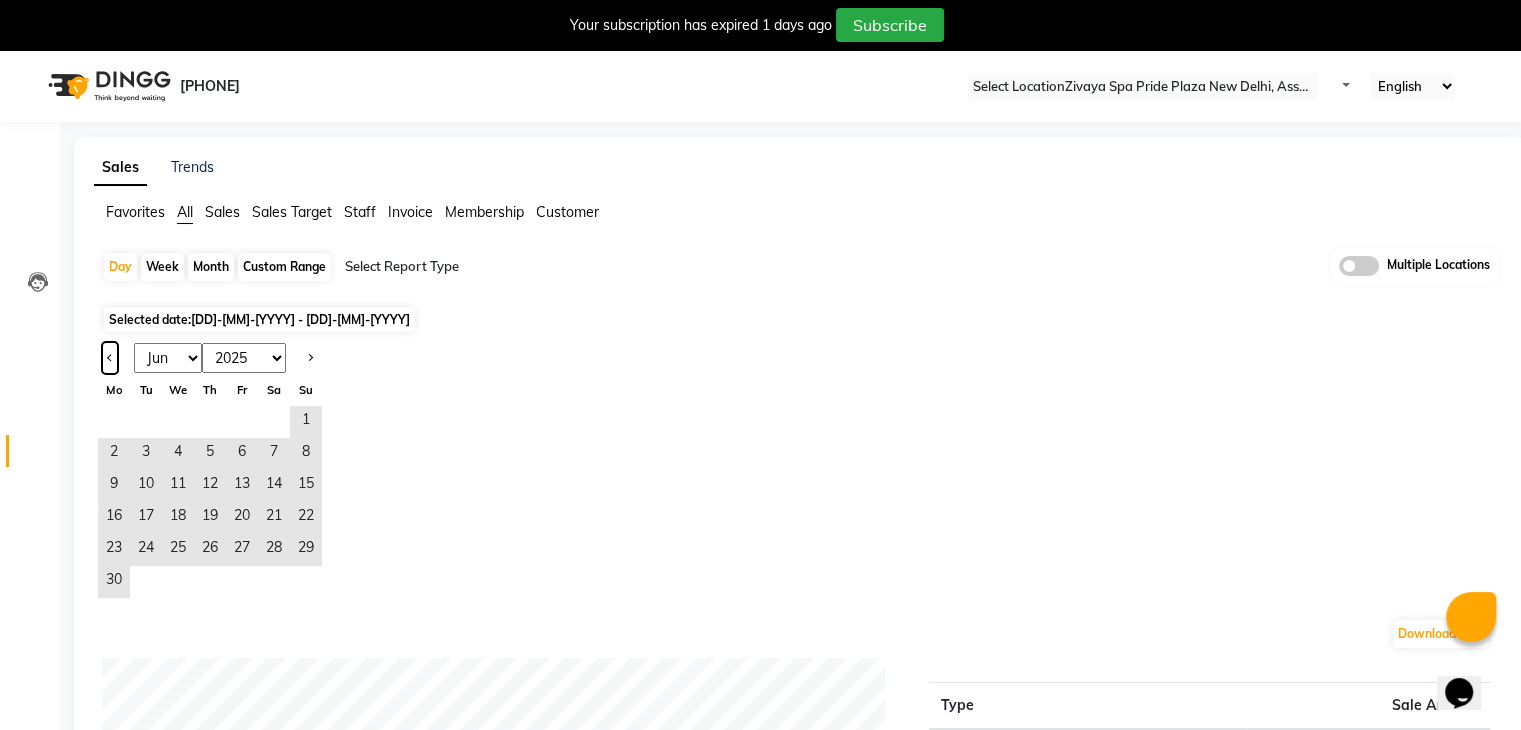 click at bounding box center (110, 358) 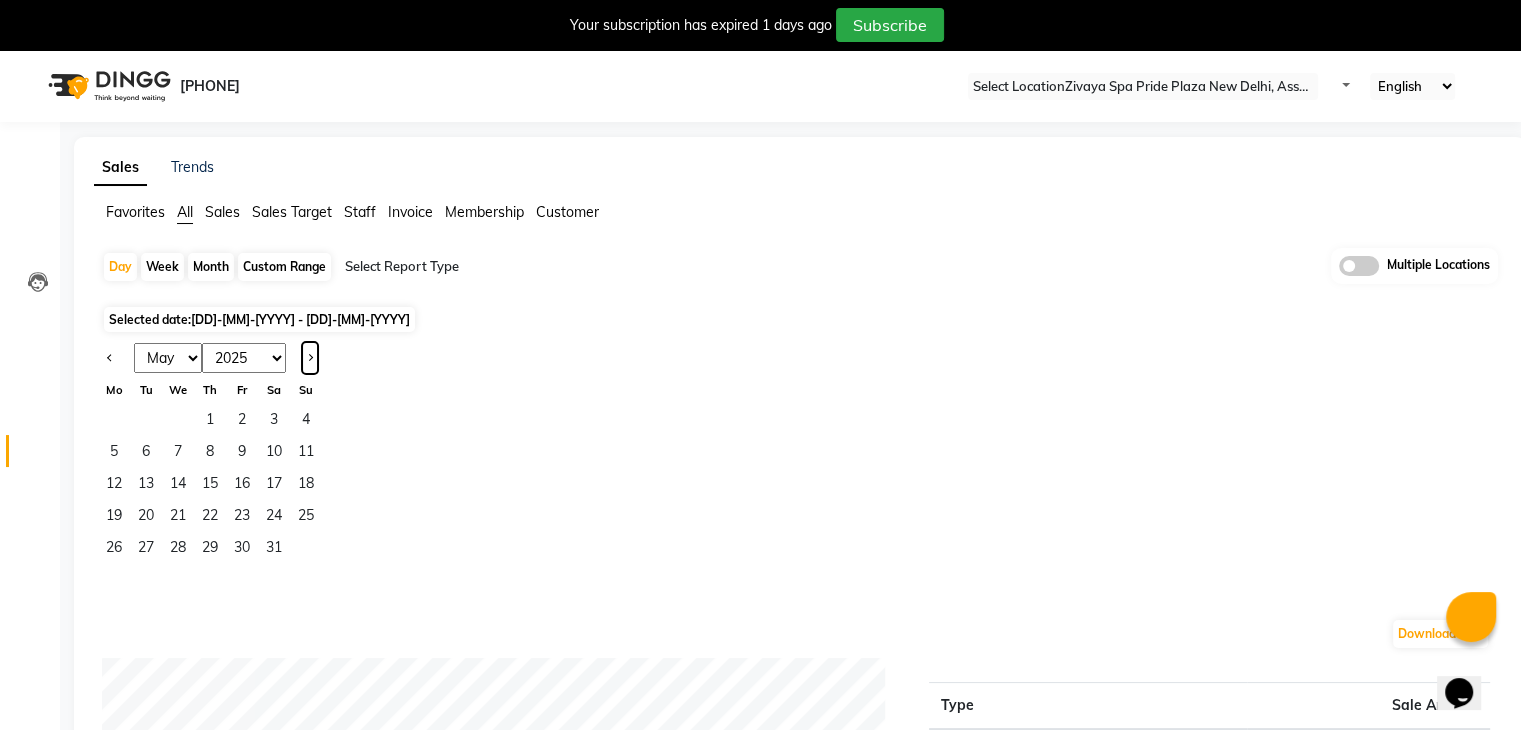 click at bounding box center [309, 356] 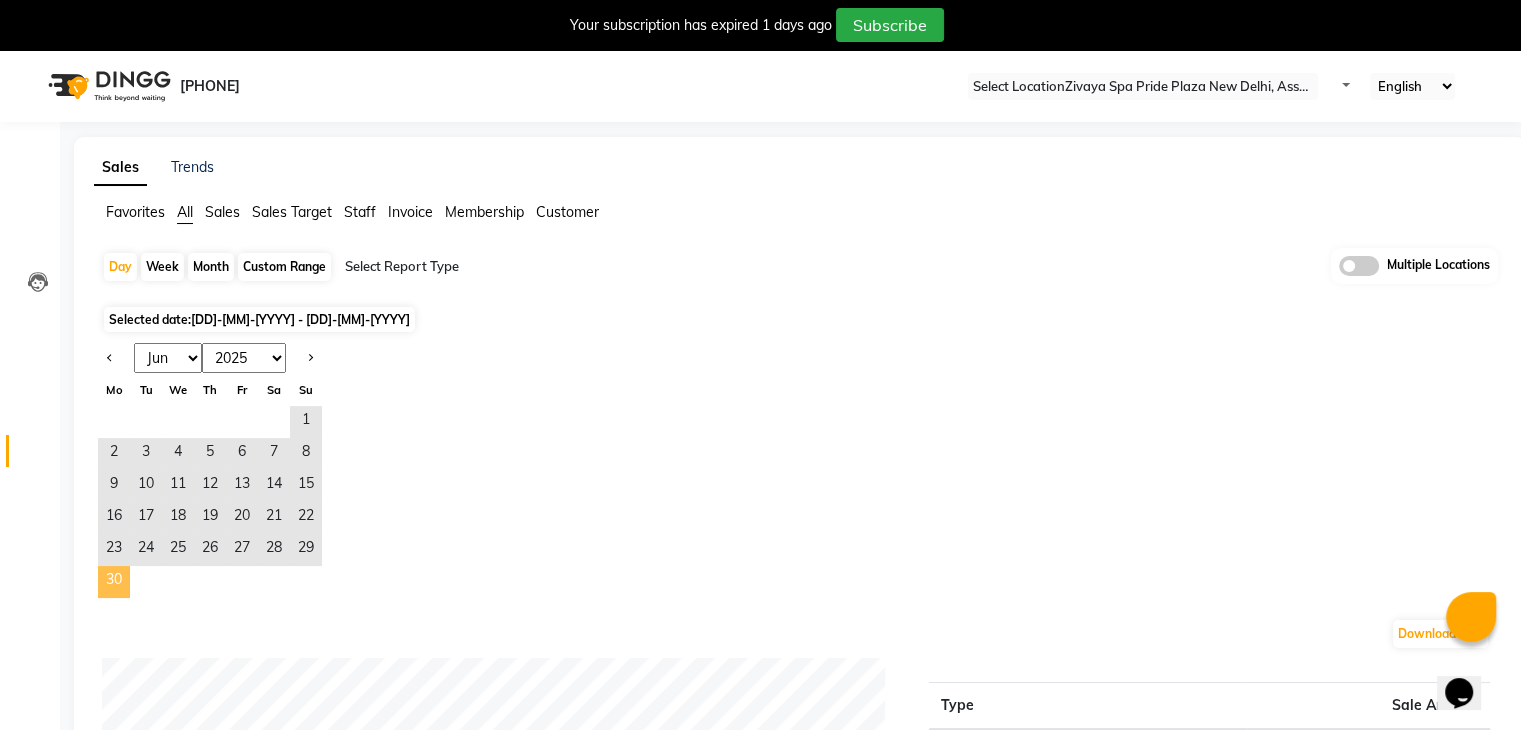 click on "30" at bounding box center (114, 582) 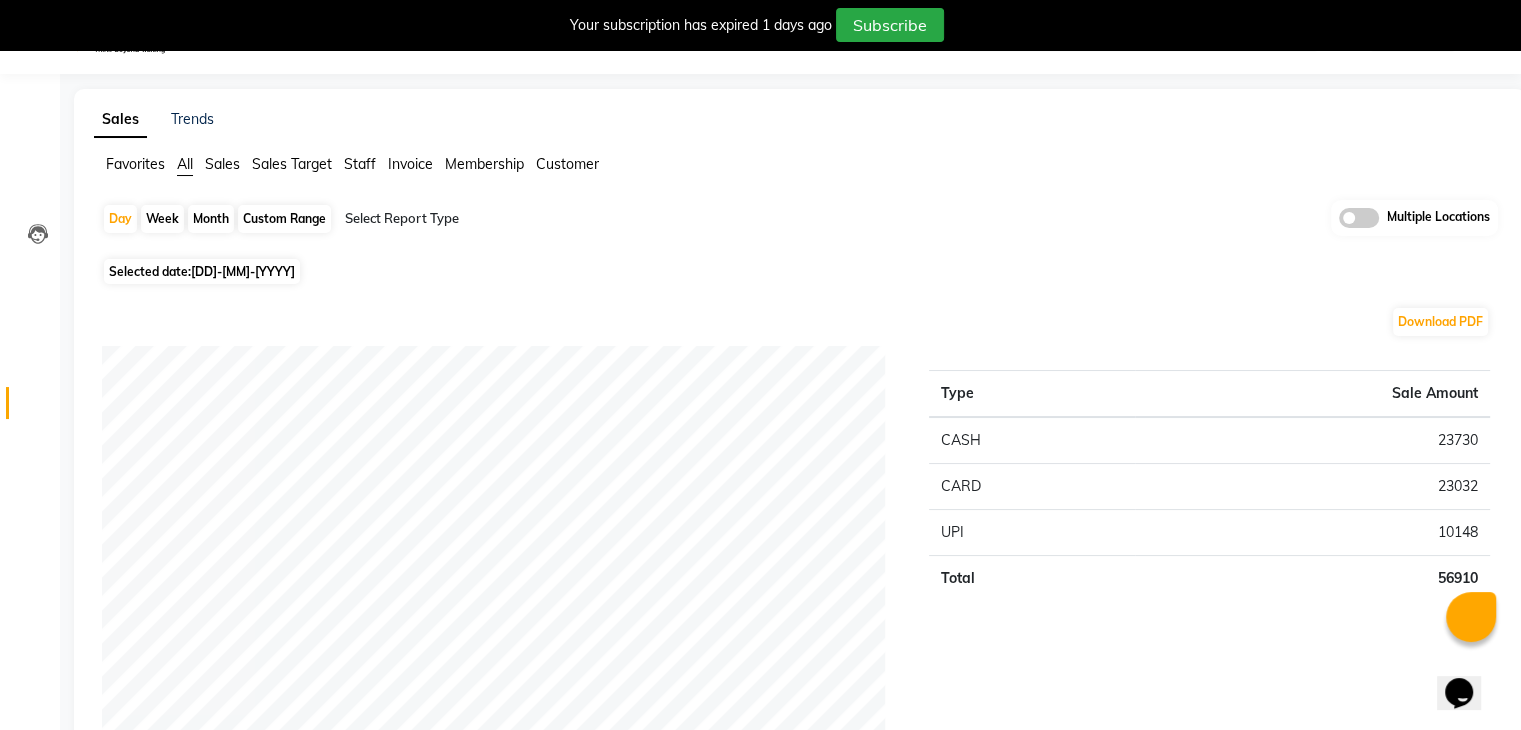 scroll, scrollTop: 0, scrollLeft: 0, axis: both 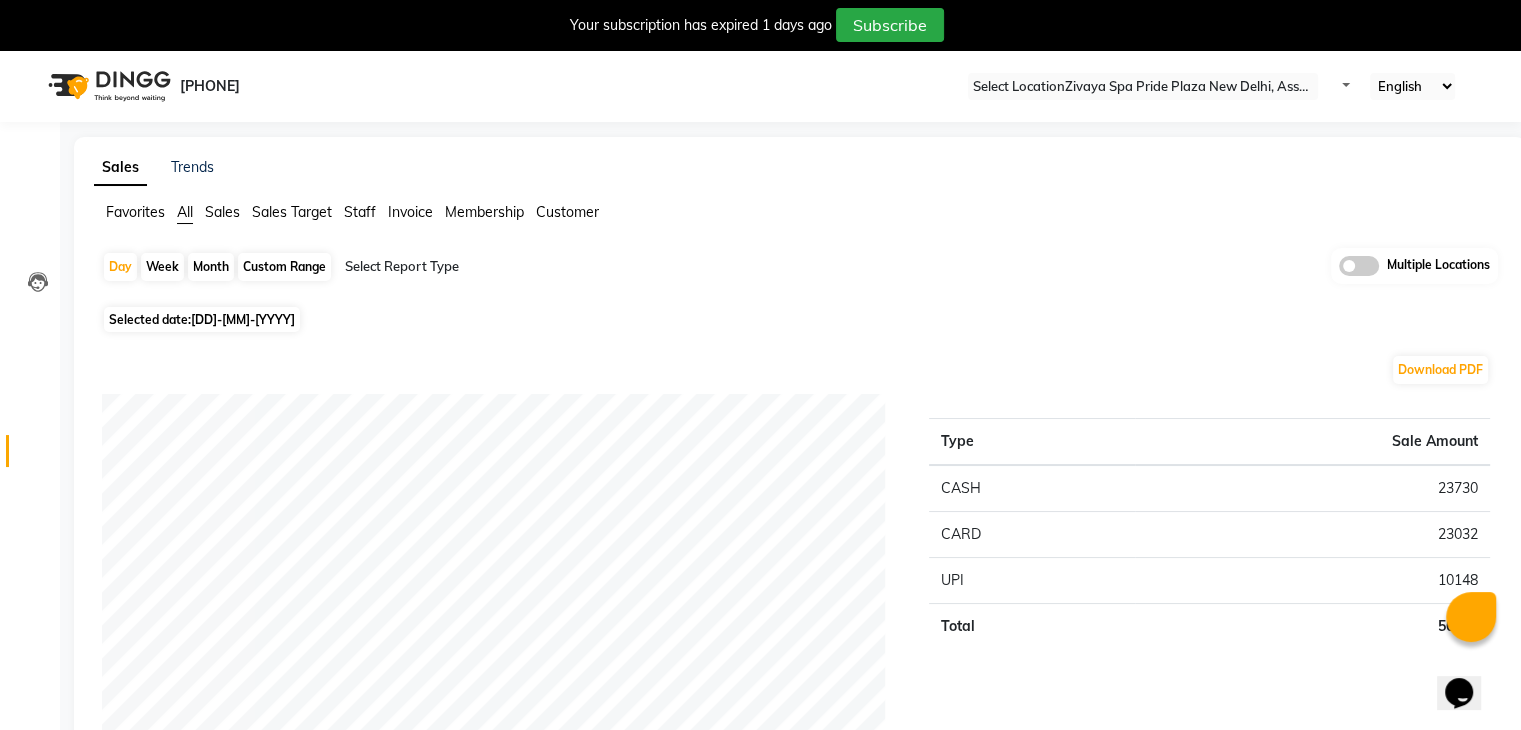 click at bounding box center [1143, 87] 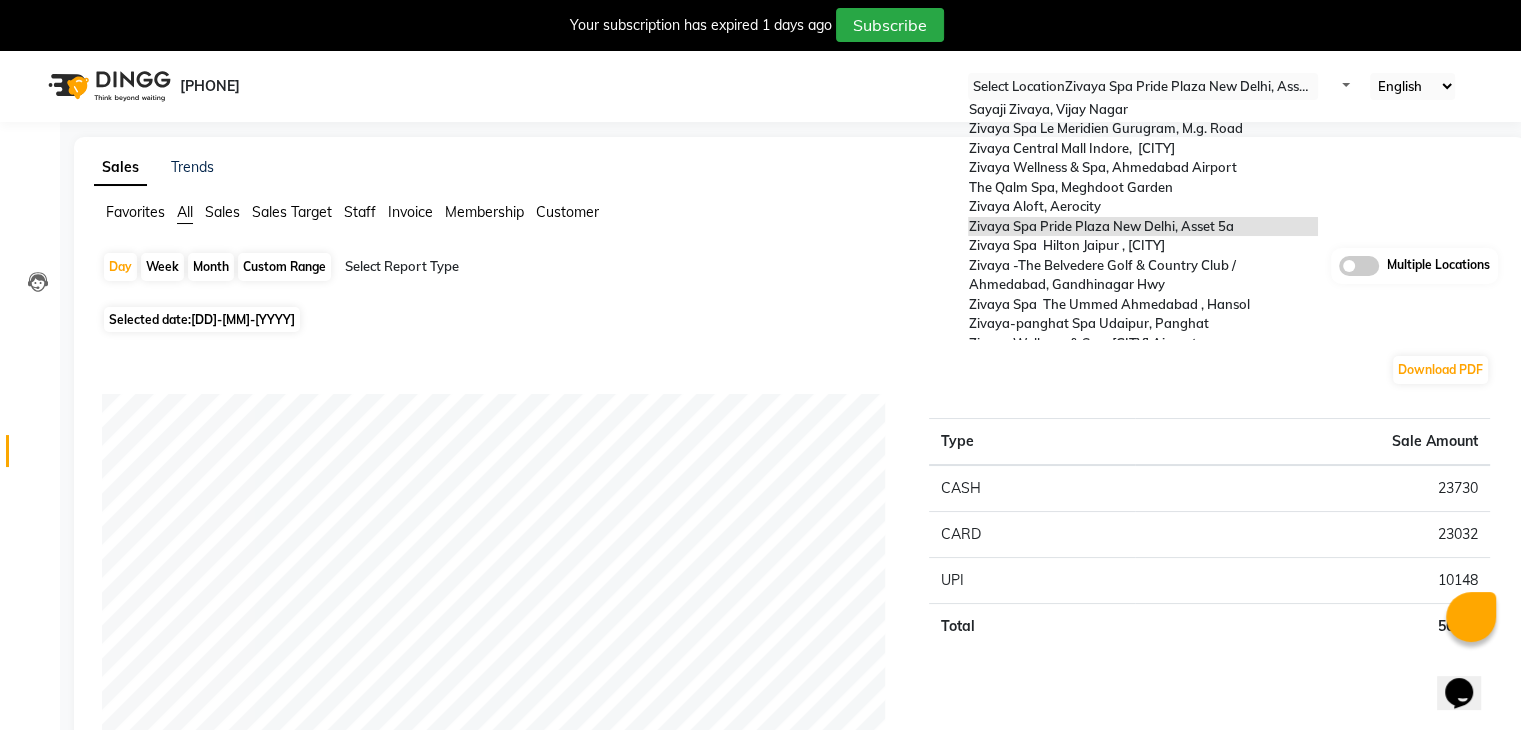 scroll, scrollTop: 205, scrollLeft: 0, axis: vertical 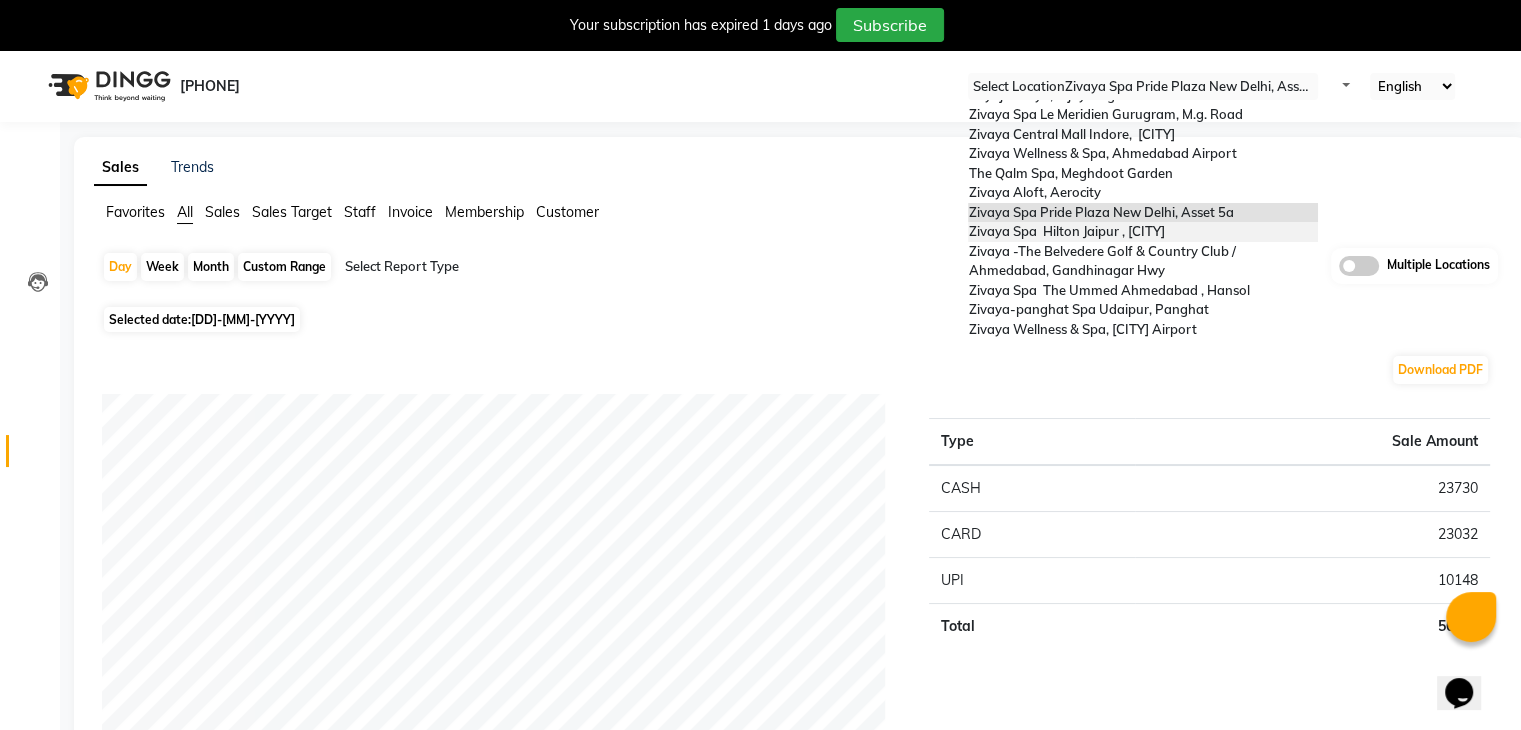 click on "Zivaya Spa  Hilton Jaipur , Jaipur" at bounding box center [1143, 232] 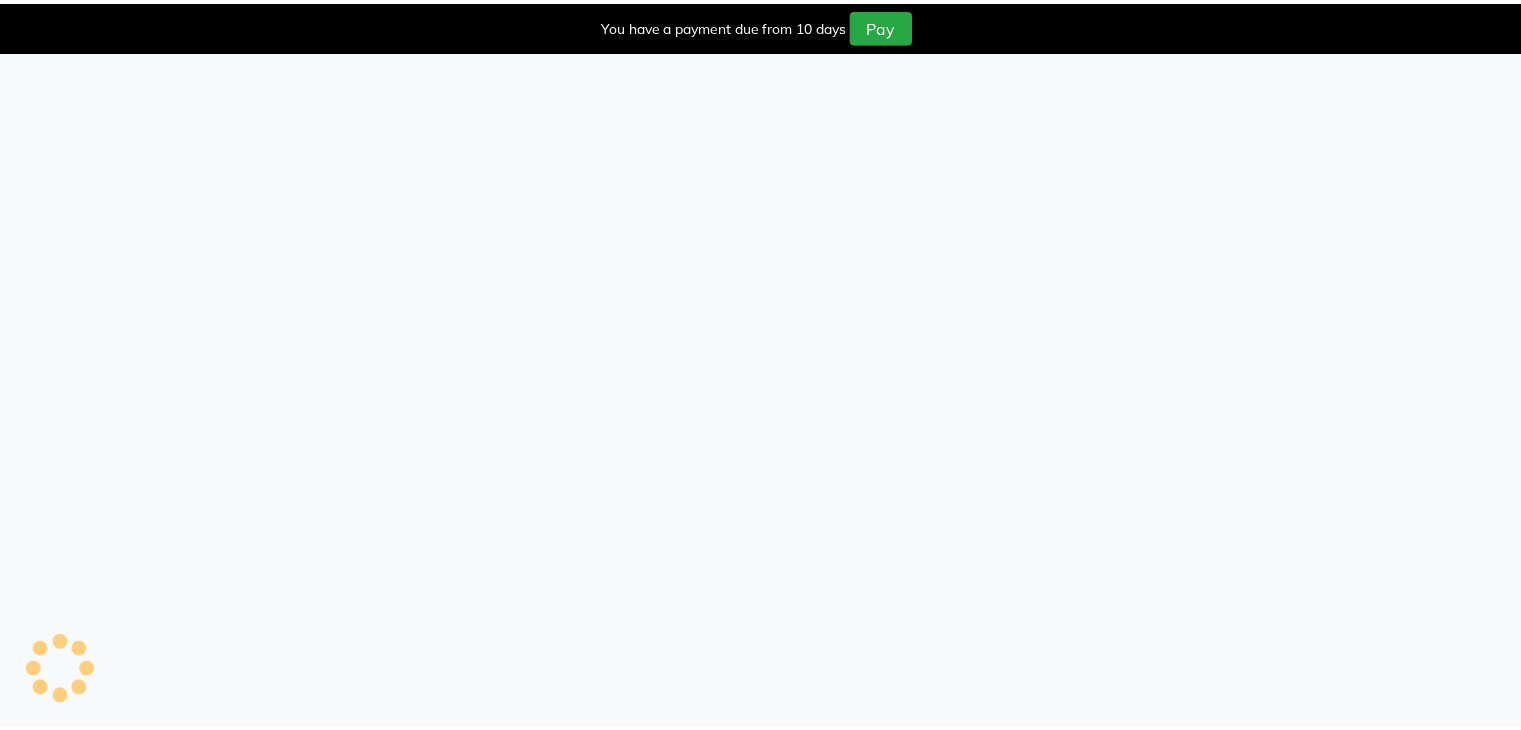 scroll, scrollTop: 0, scrollLeft: 0, axis: both 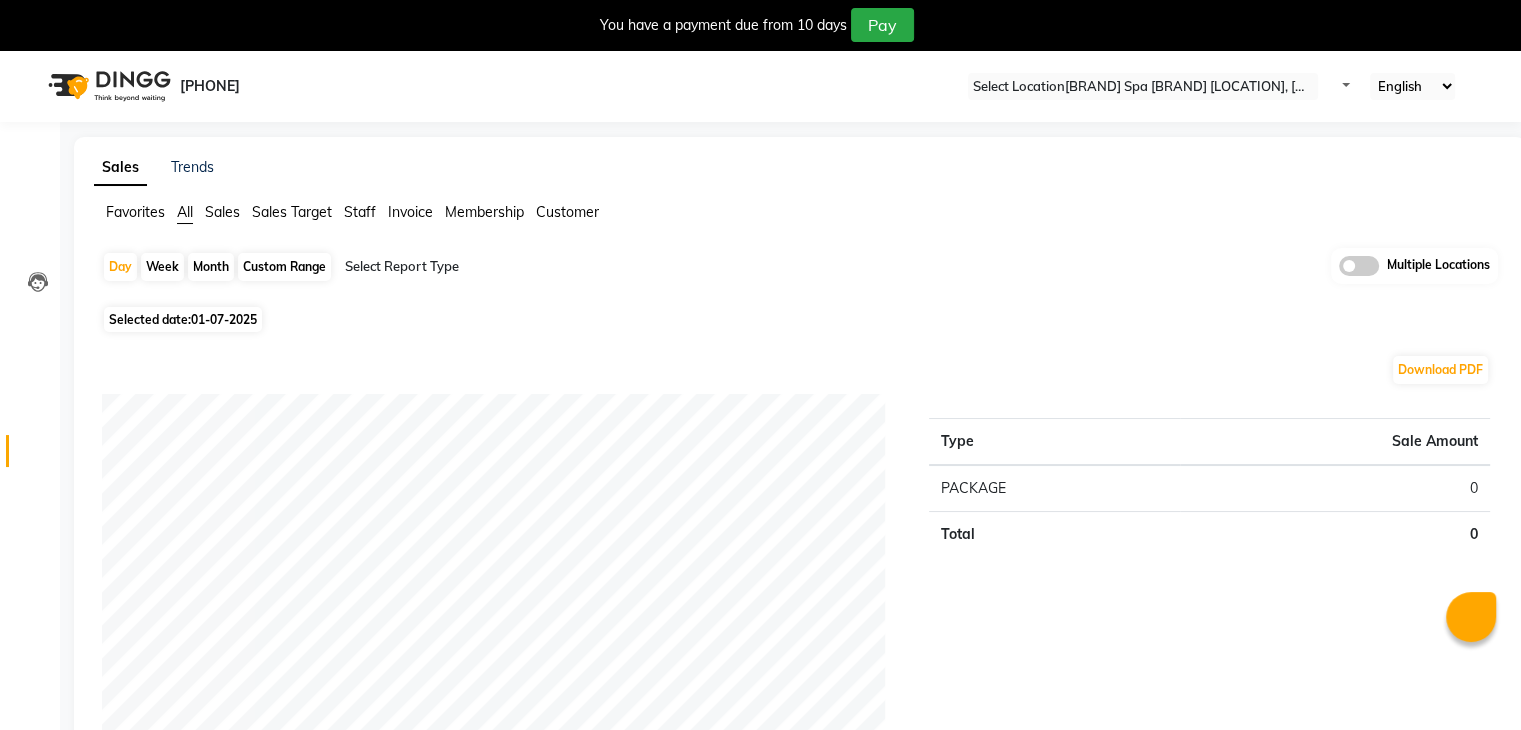 click on "01-07-2025" at bounding box center [224, 319] 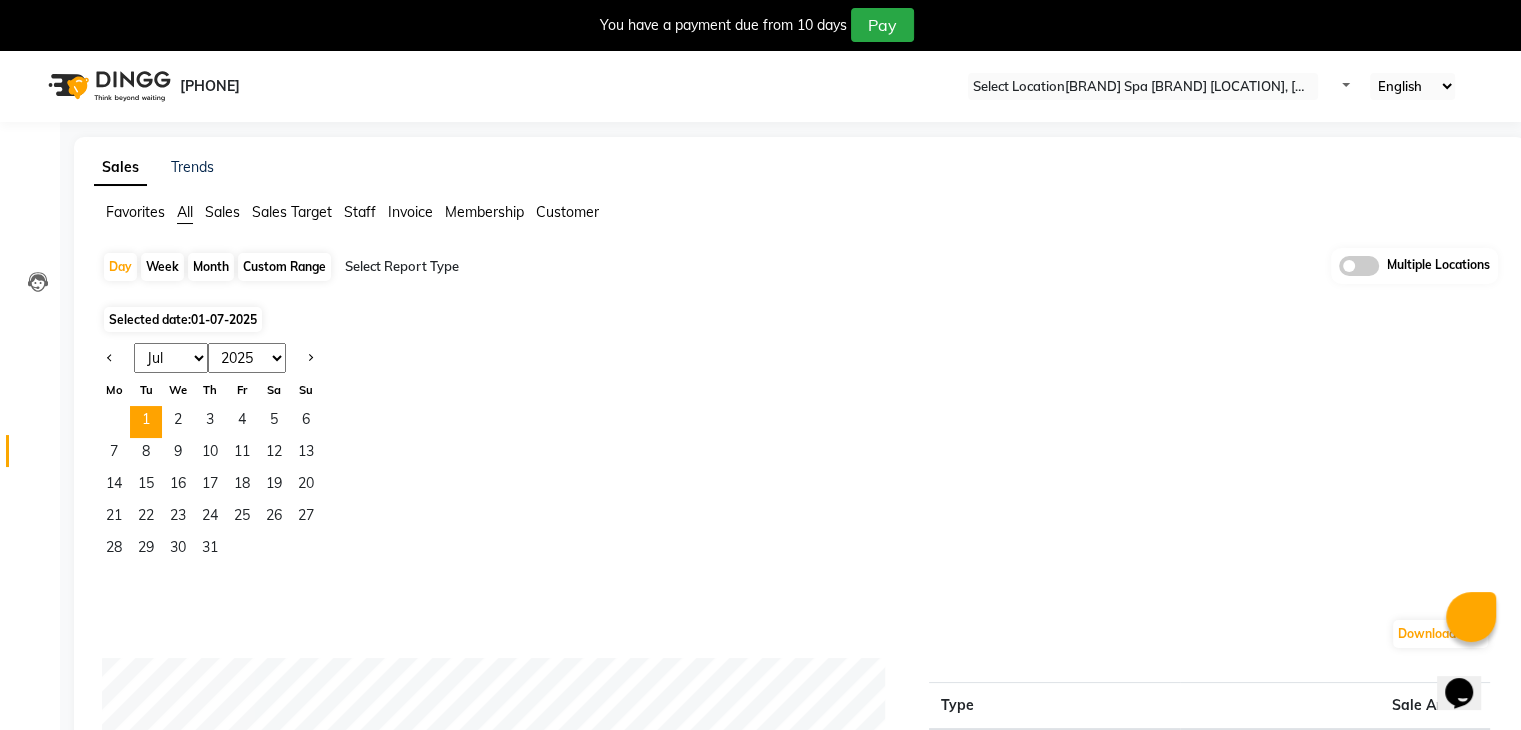 scroll, scrollTop: 0, scrollLeft: 0, axis: both 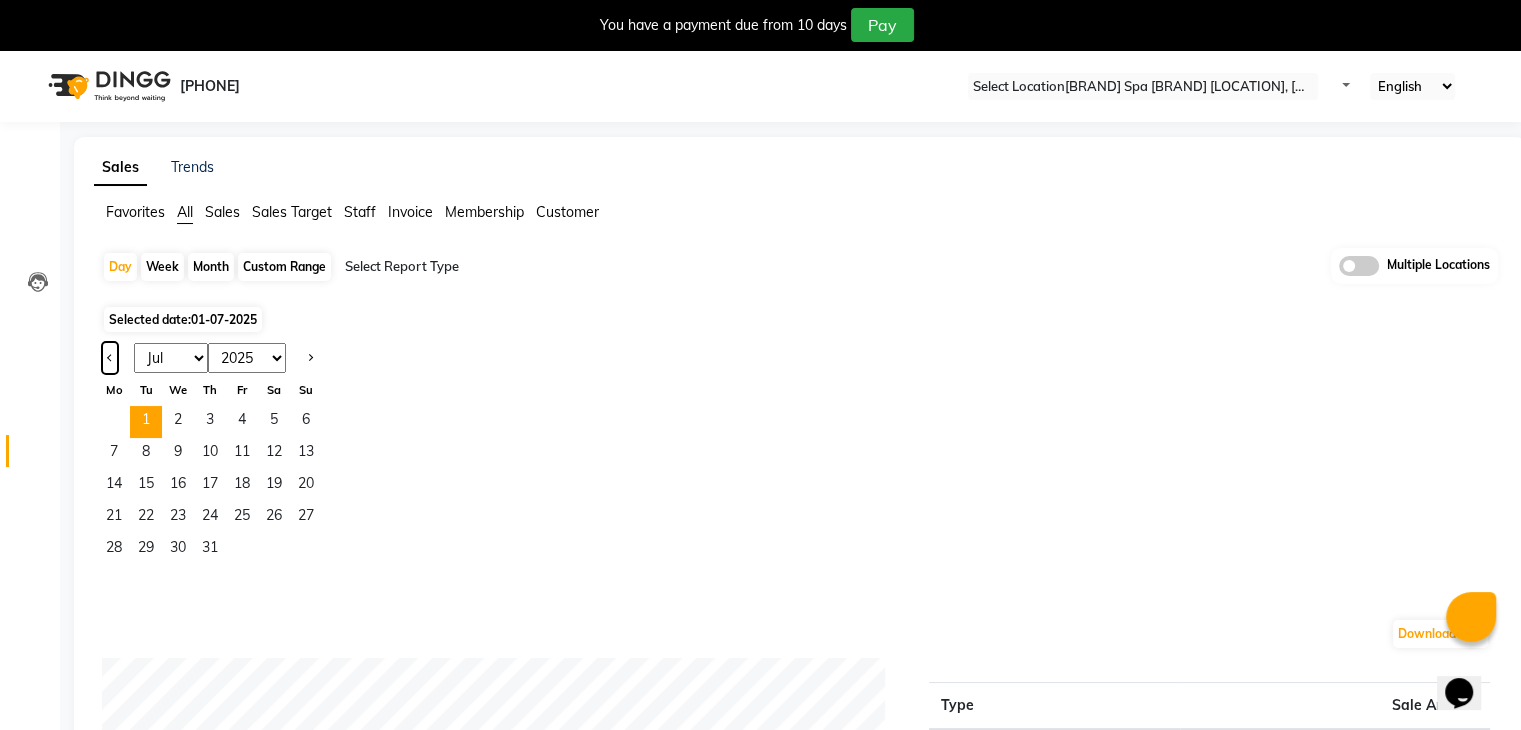 click at bounding box center (110, 356) 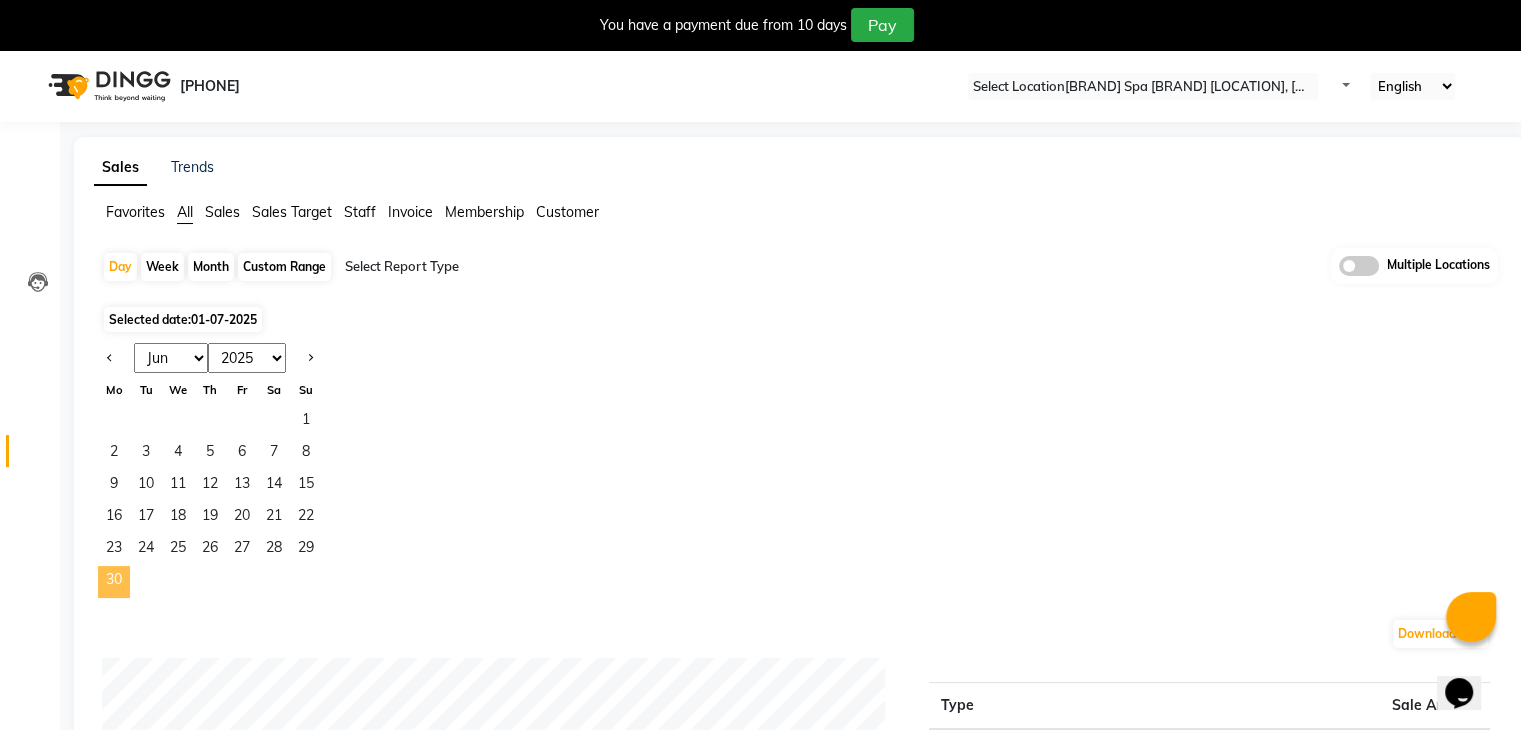 click on "30" at bounding box center (114, 582) 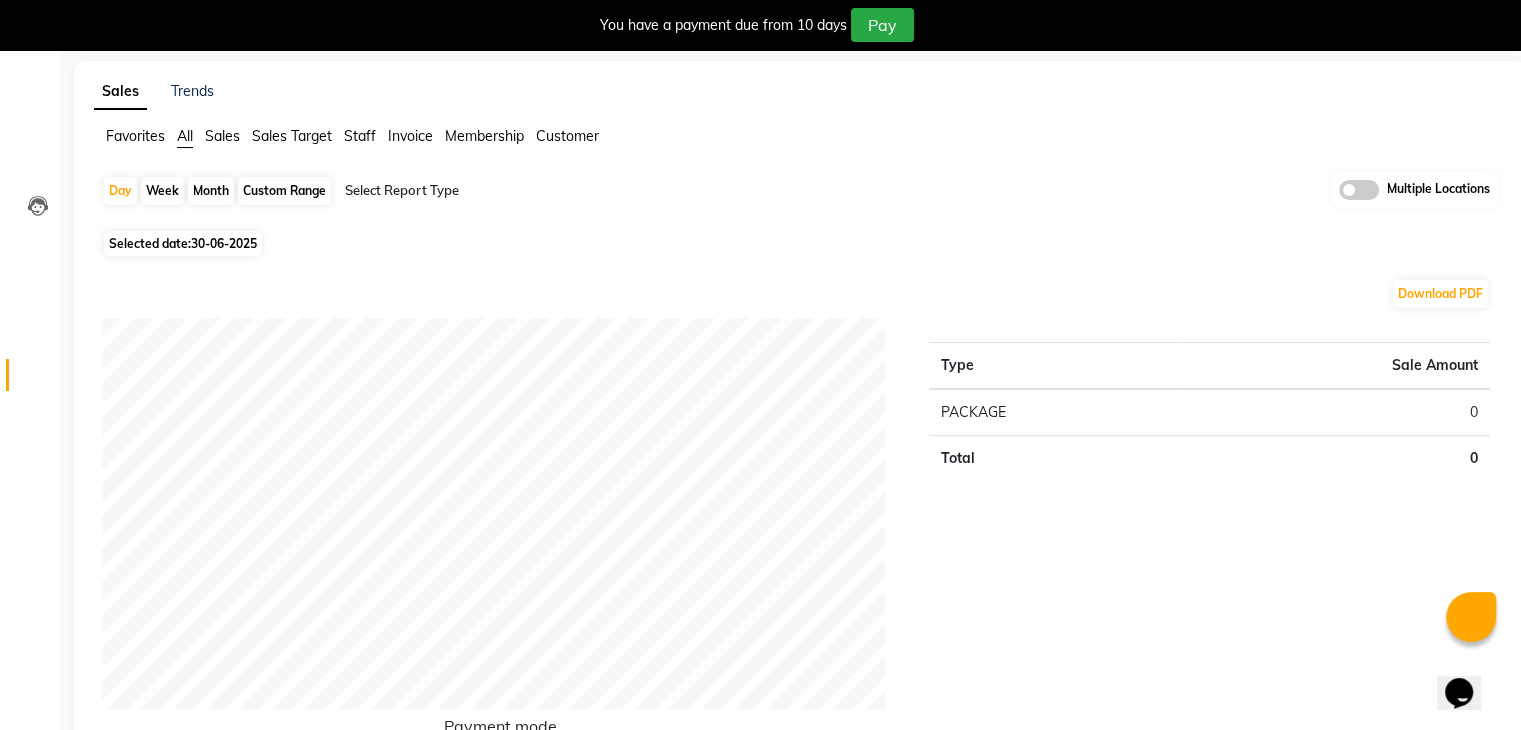 scroll, scrollTop: 0, scrollLeft: 0, axis: both 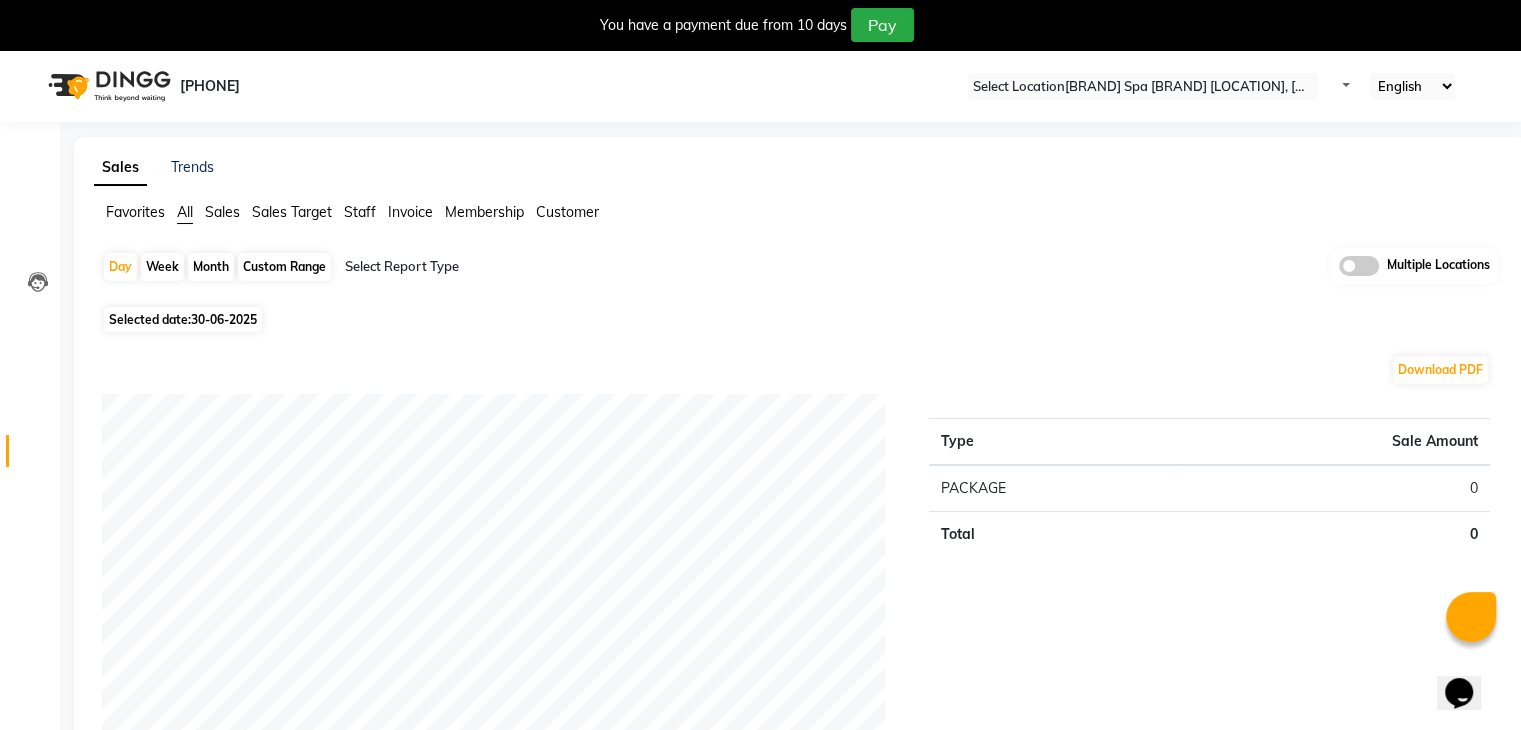 click on "08047224946 Select Location × Zivaya Spa  Hilton Jaipur , Jaipur  Default Panel My Panel English ENGLISH Español العربية मराठी हिंदी ગુજરાતી தமிழ் 中文 Notifications nothing to show" at bounding box center (760, 86) 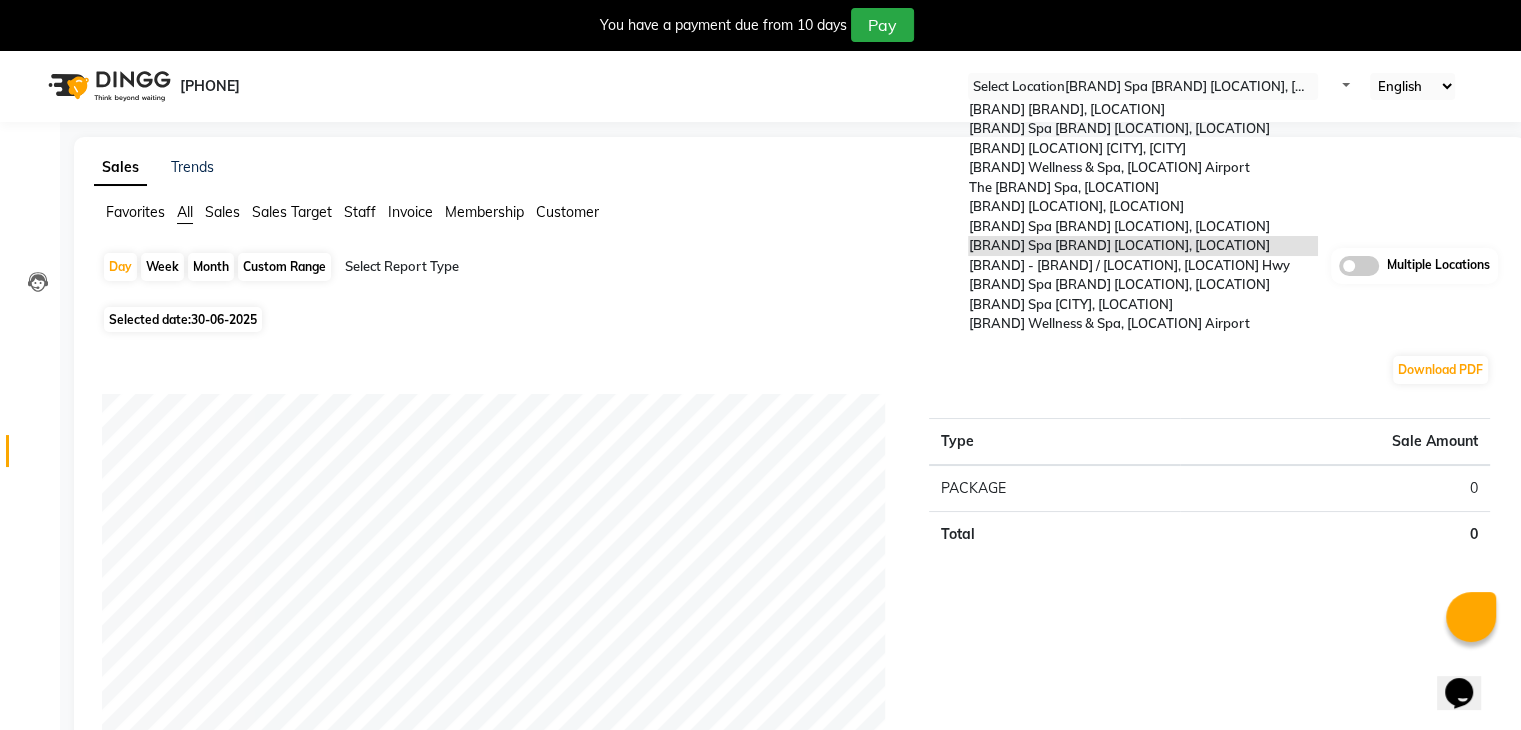 click on "Select Location × Zivaya Spa  Hilton Jaipur , Jaipur" at bounding box center [1143, 86] 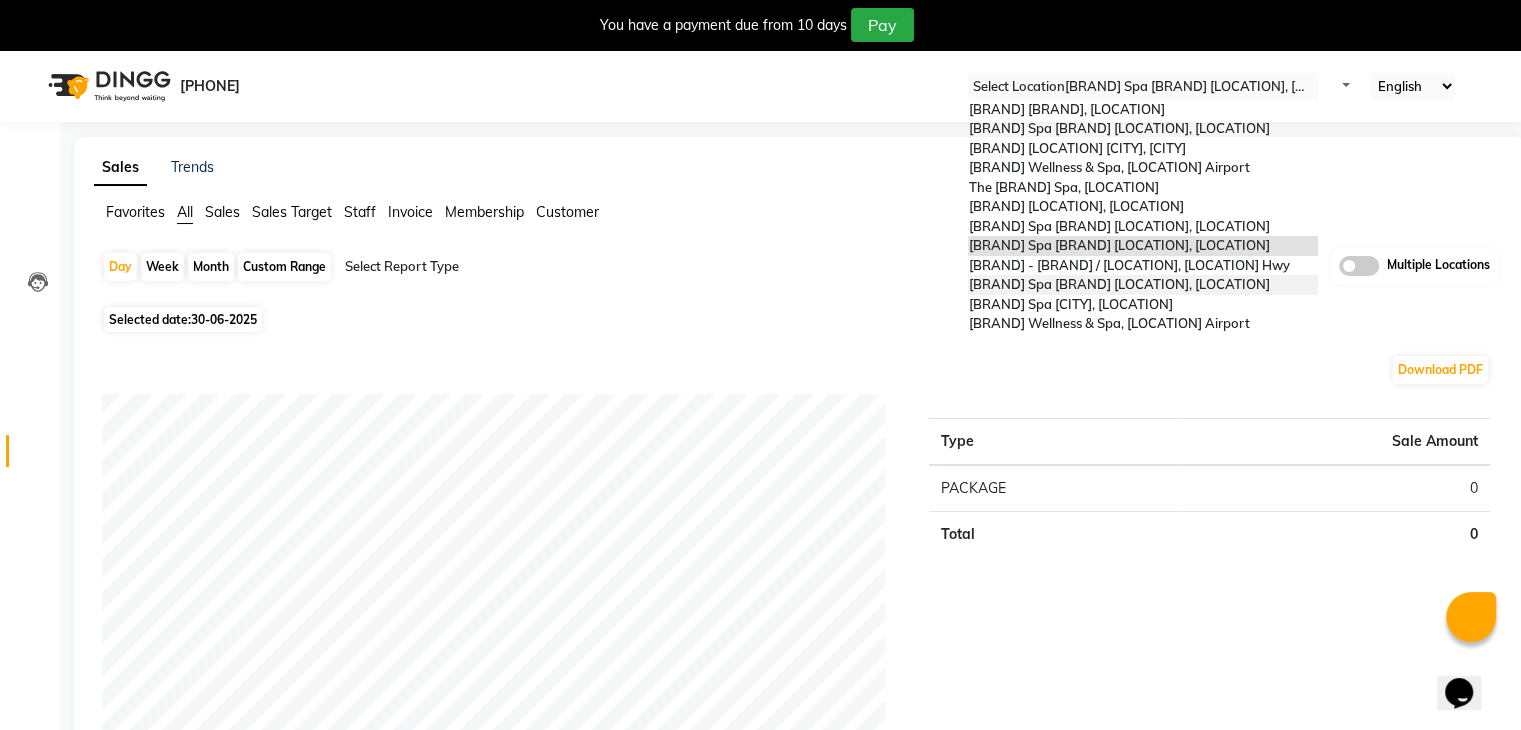 click on "Zivaya Spa  The Ummed Ahmedabad , Hansol" at bounding box center (1118, 284) 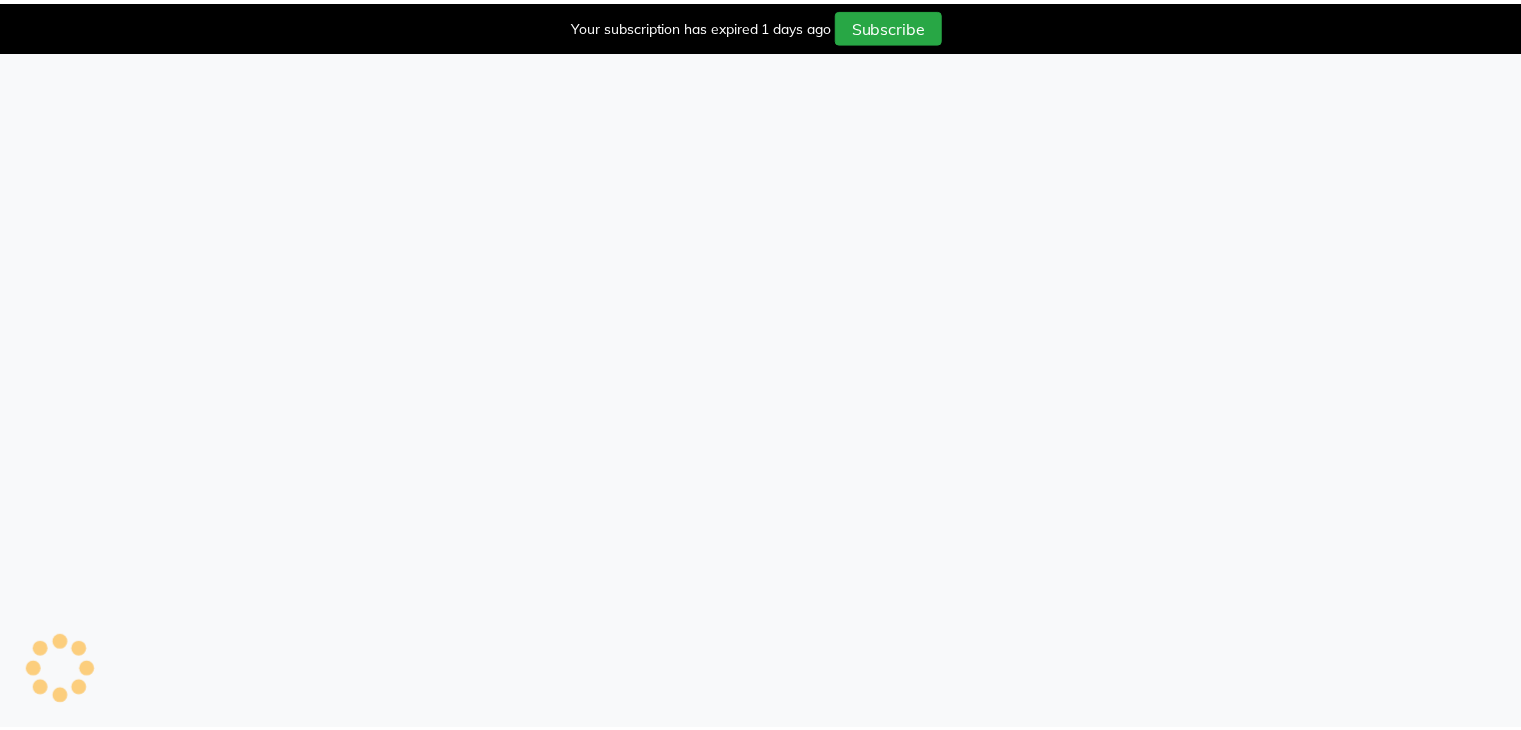 scroll, scrollTop: 0, scrollLeft: 0, axis: both 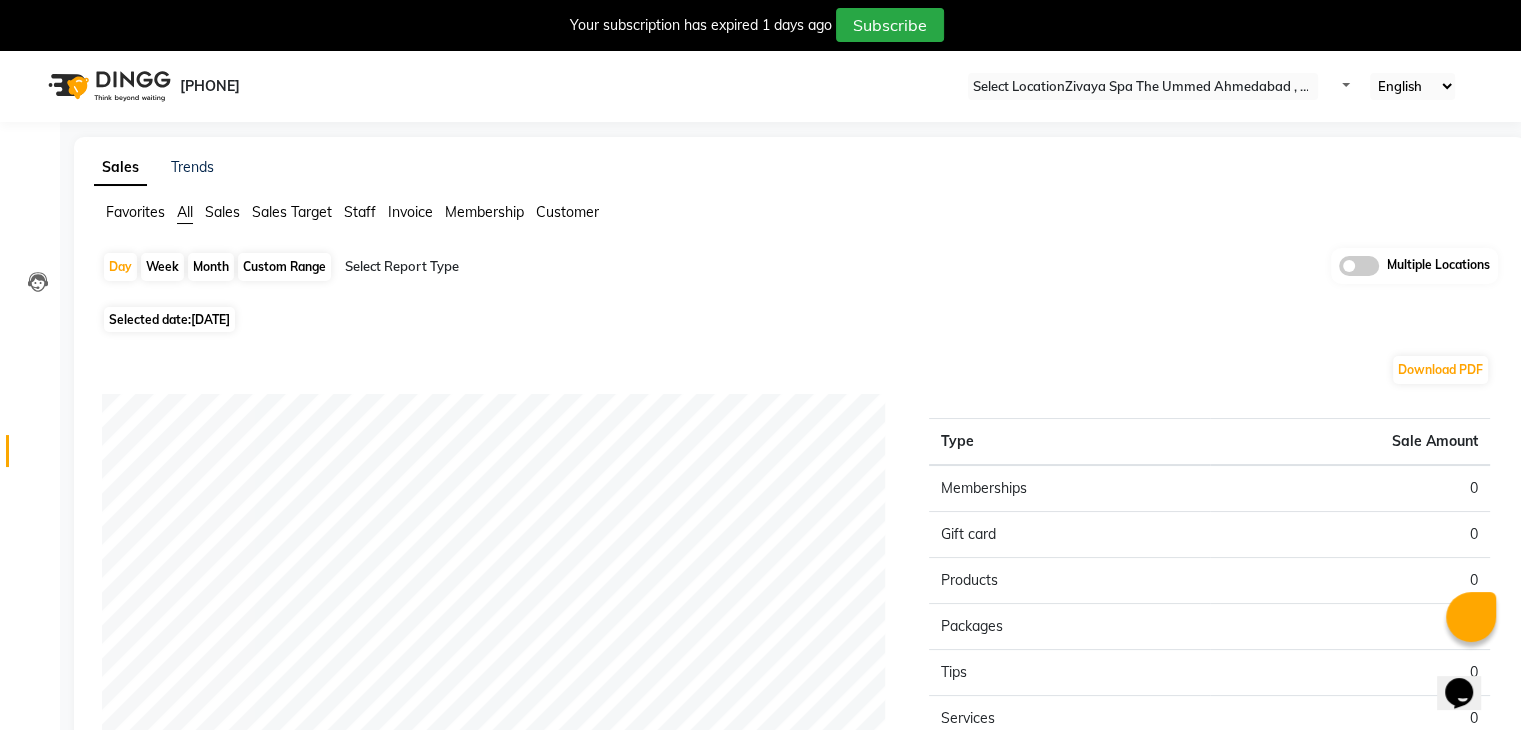 click on "01-07-2025" at bounding box center [210, 319] 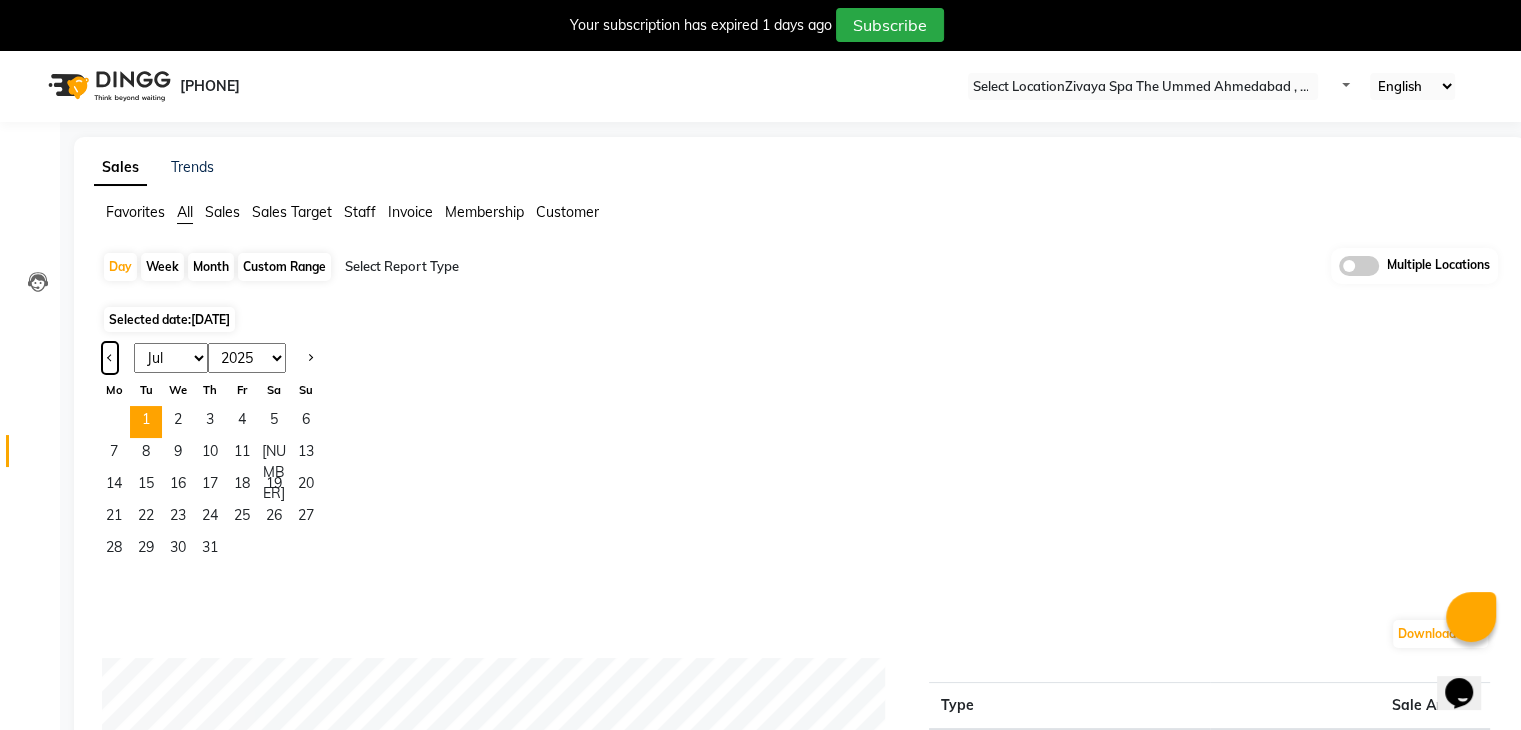 click at bounding box center [110, 358] 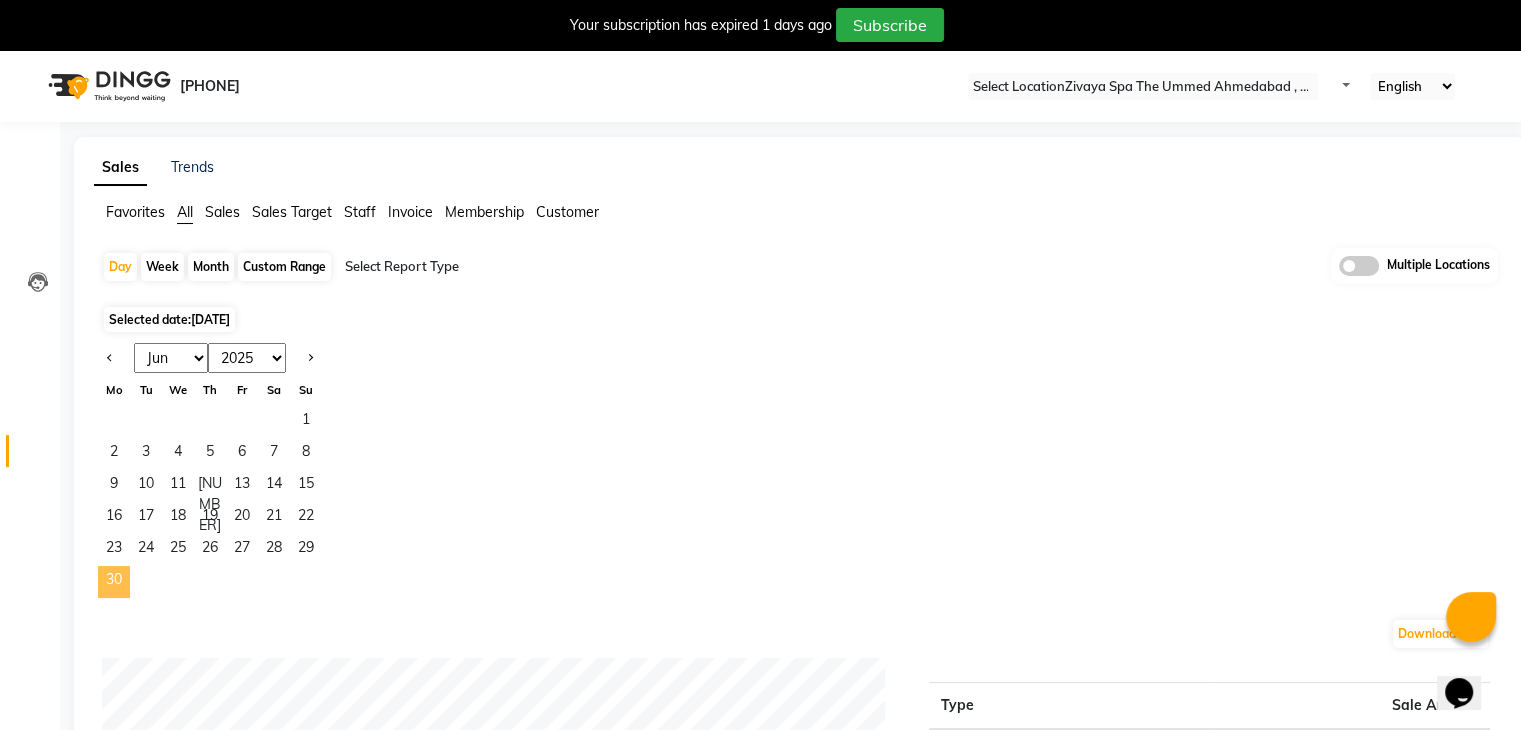 click on "30" at bounding box center (114, 582) 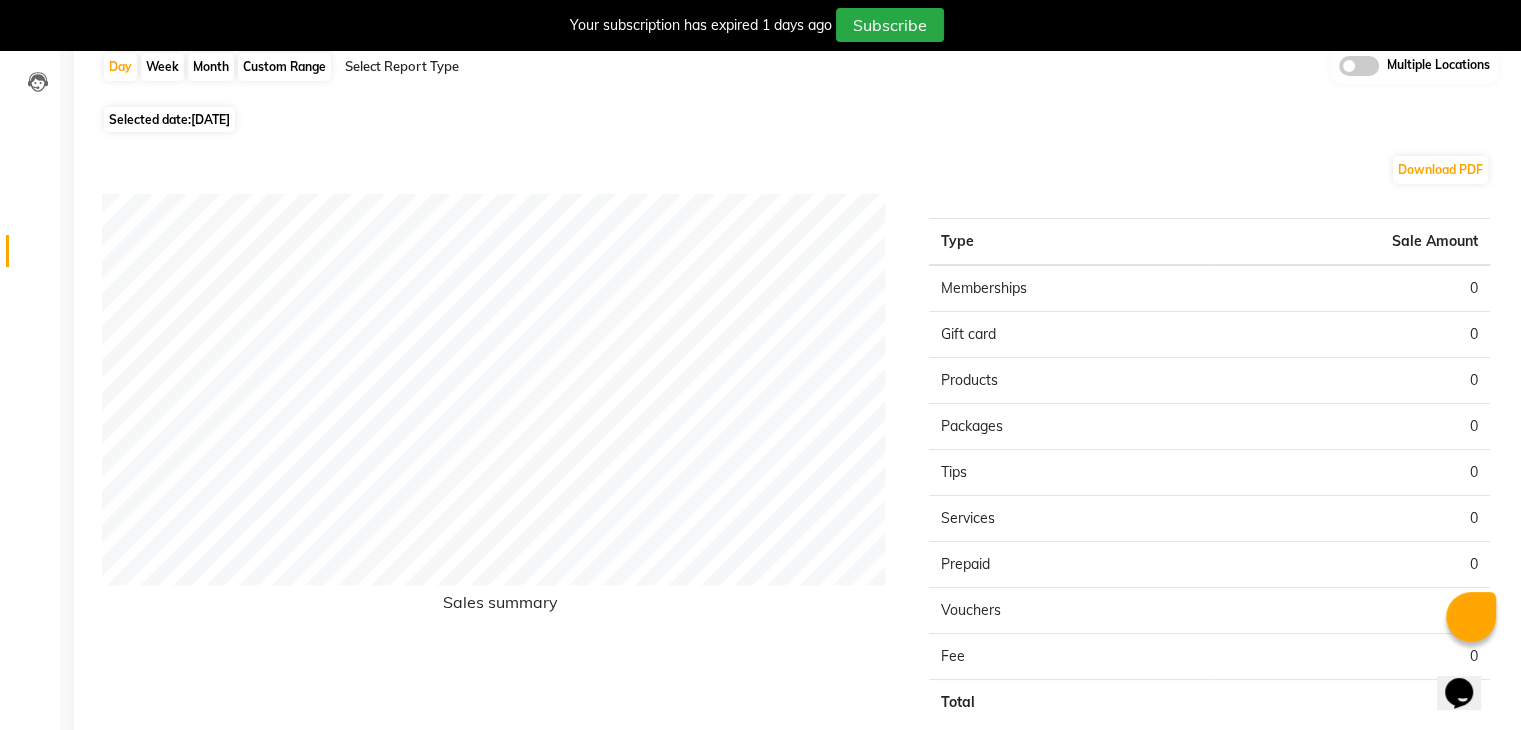 scroll, scrollTop: 0, scrollLeft: 0, axis: both 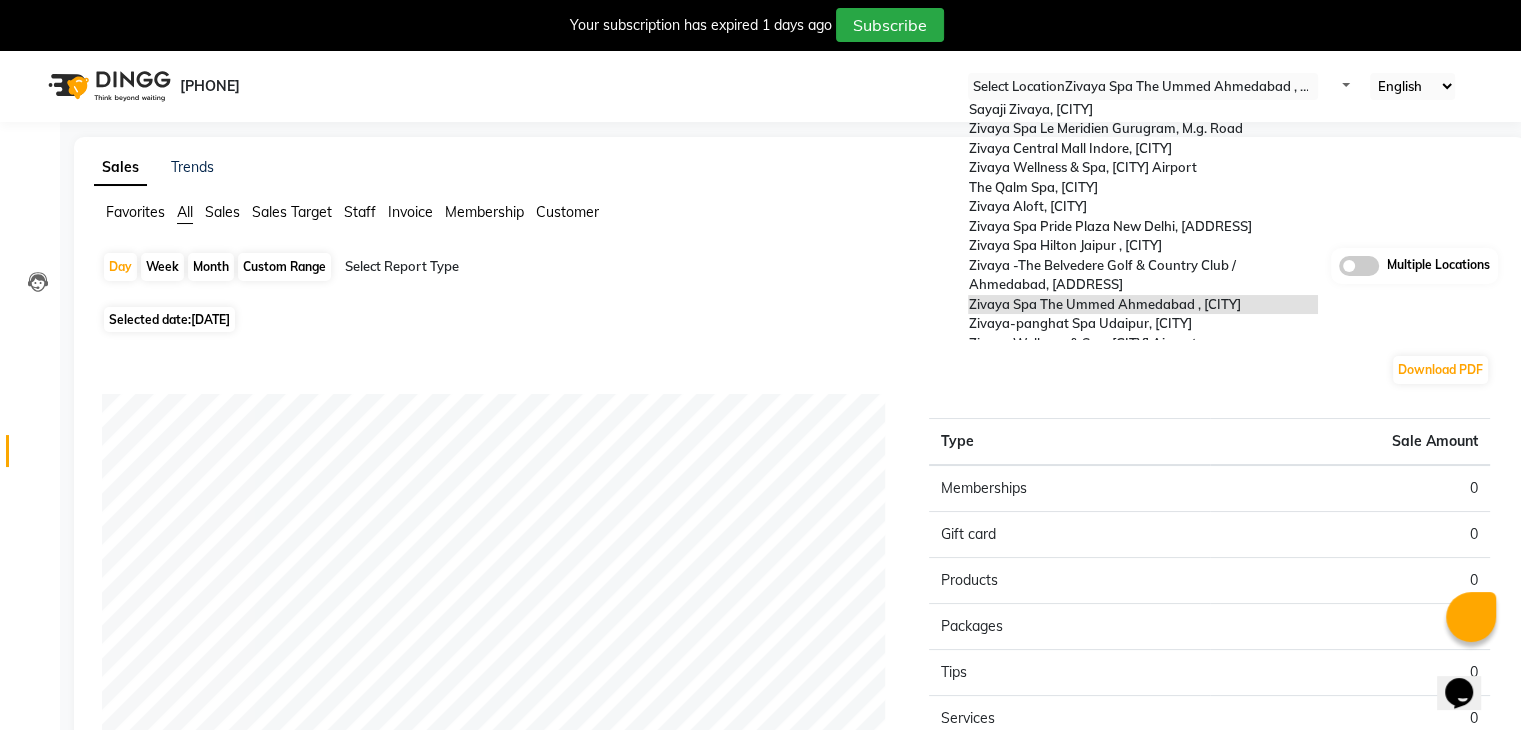 click at bounding box center [1143, 87] 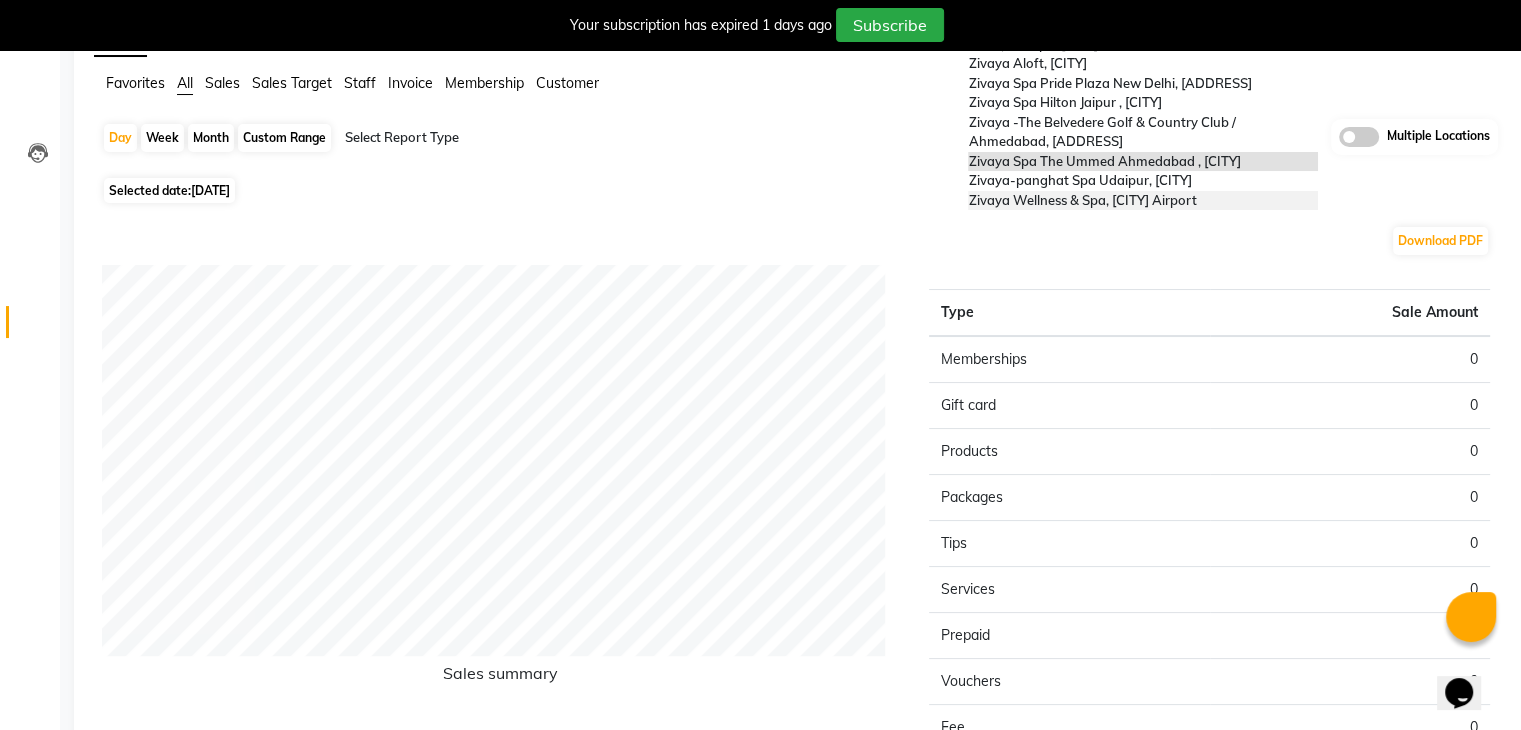 scroll, scrollTop: 200, scrollLeft: 0, axis: vertical 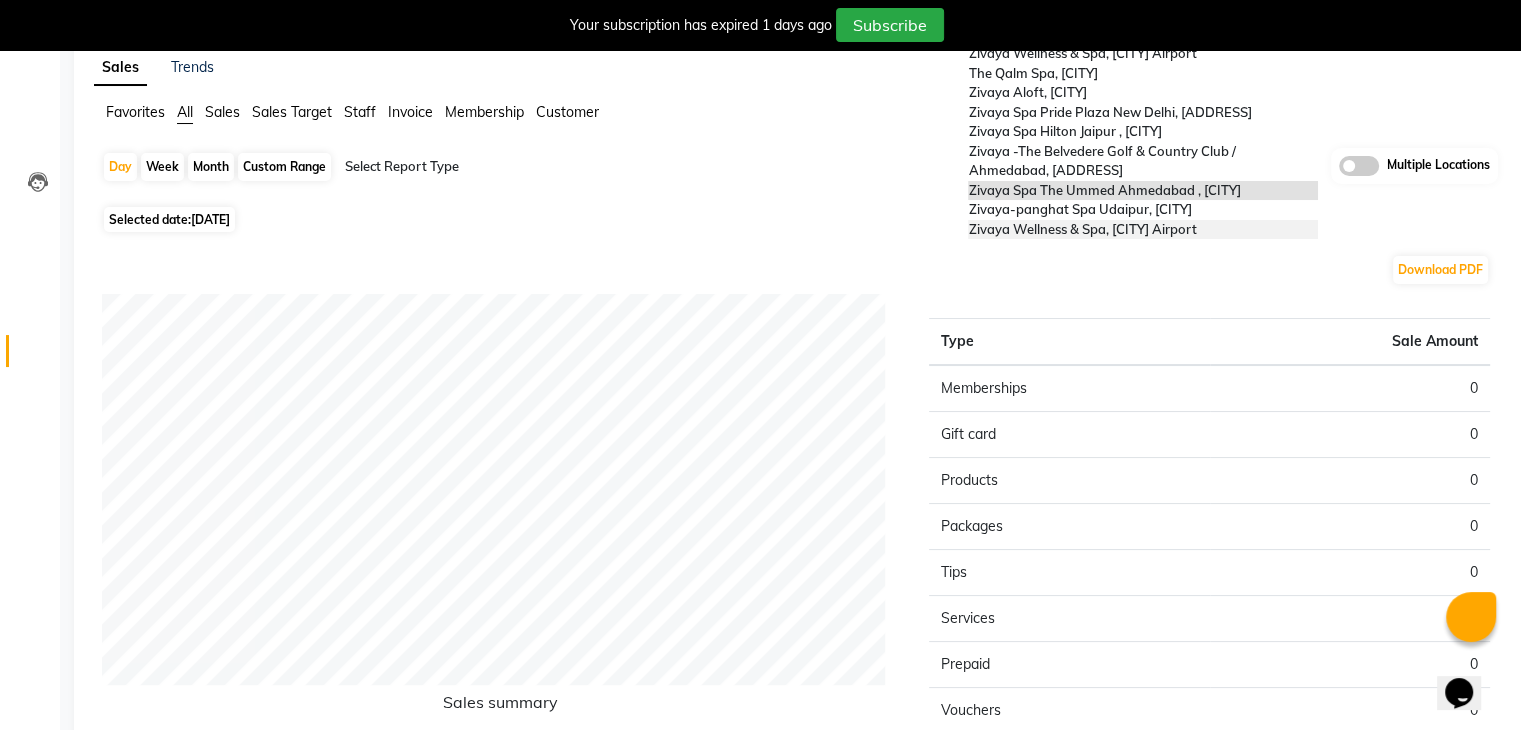 click on "[BRAND] Wellness & Spa, [LOCATION] Airport" at bounding box center [1082, 229] 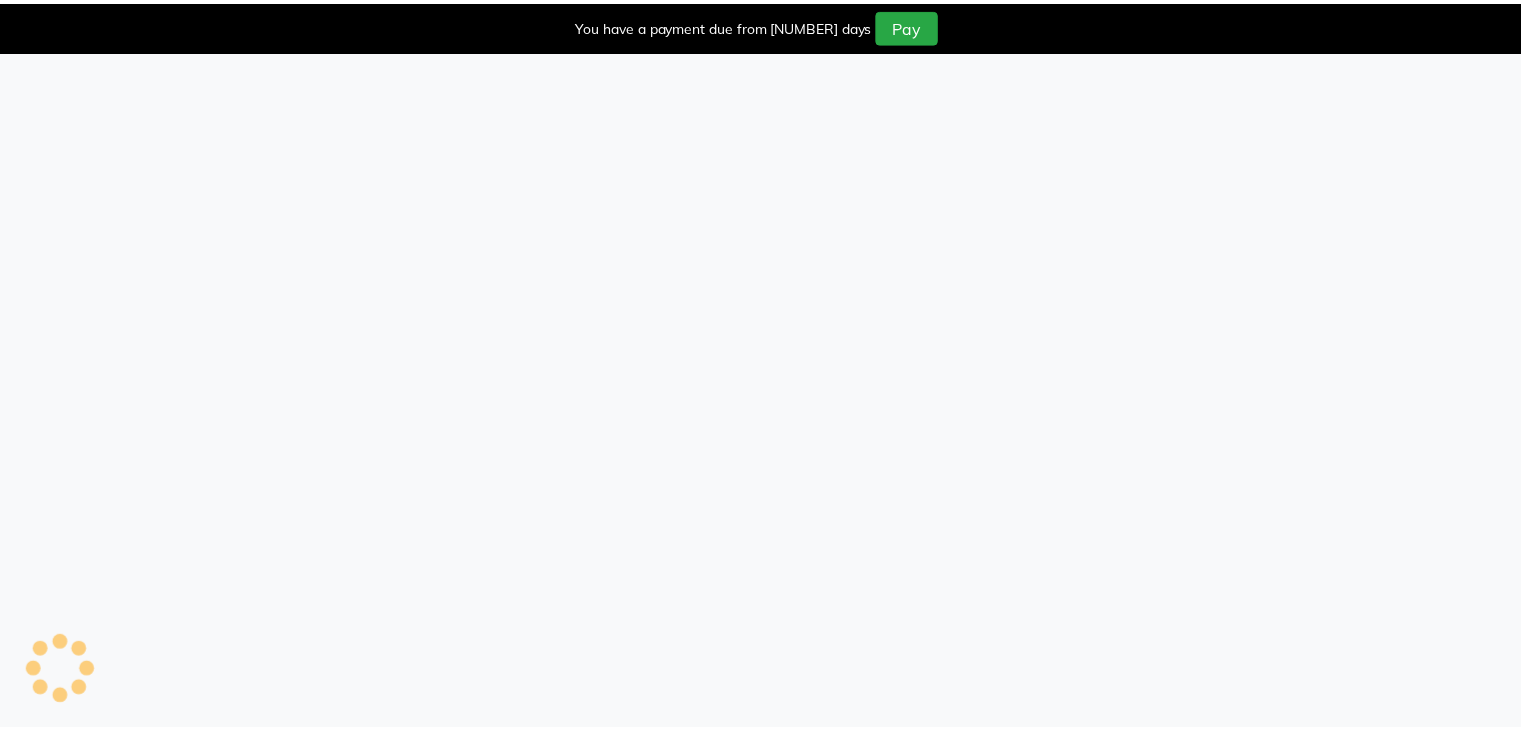 scroll, scrollTop: 0, scrollLeft: 0, axis: both 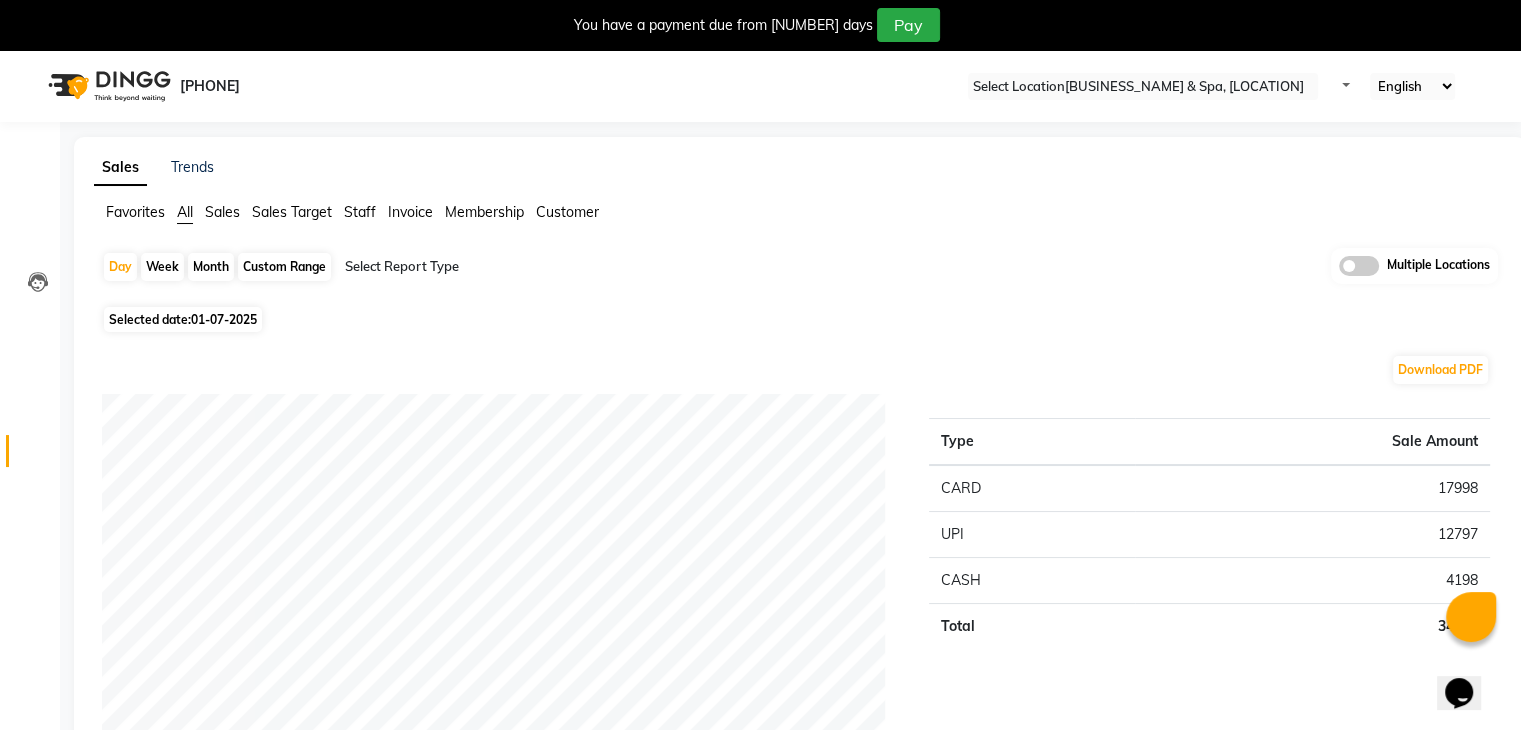 click on "Selected date:  01-07-2025" at bounding box center [183, 319] 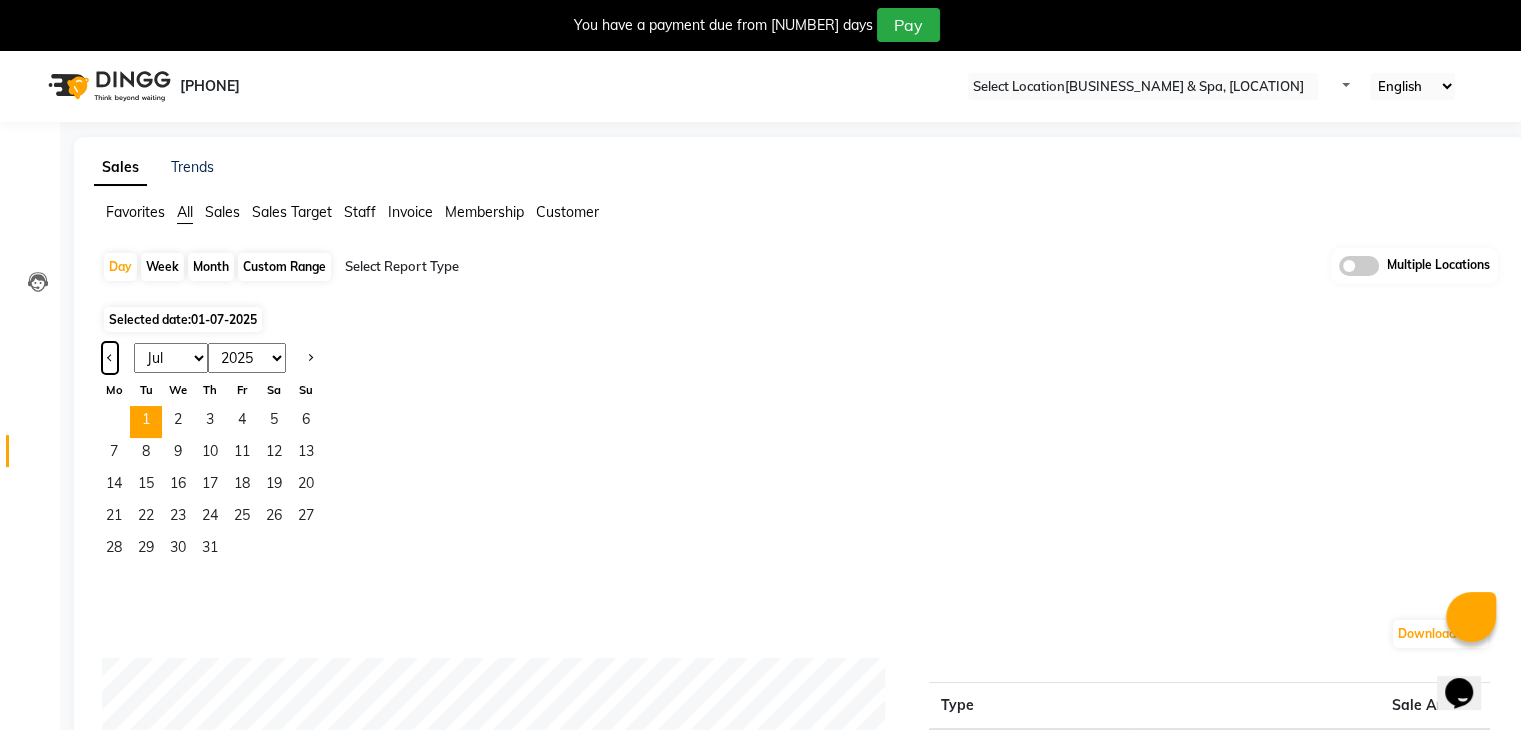 click at bounding box center [110, 358] 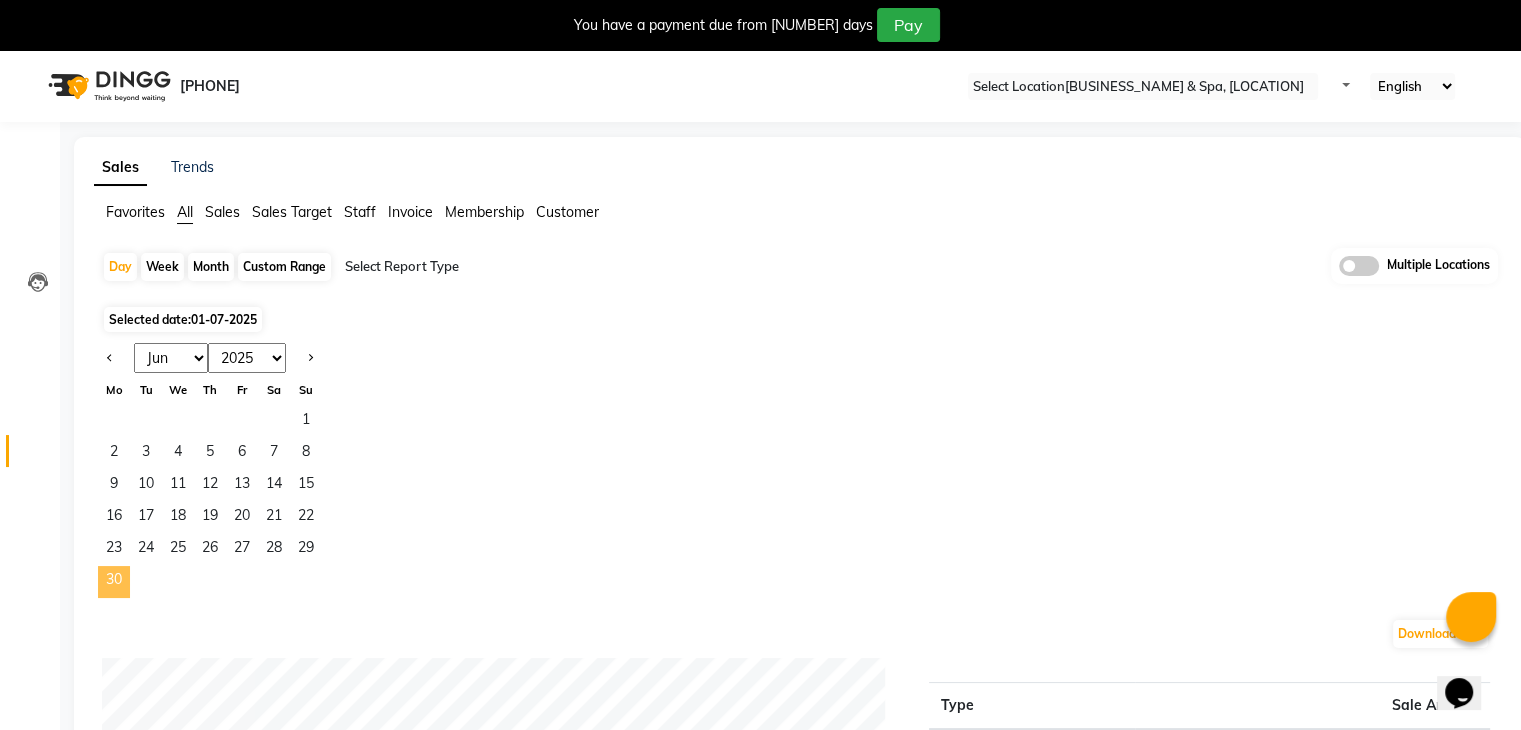 click on "30" at bounding box center [114, 582] 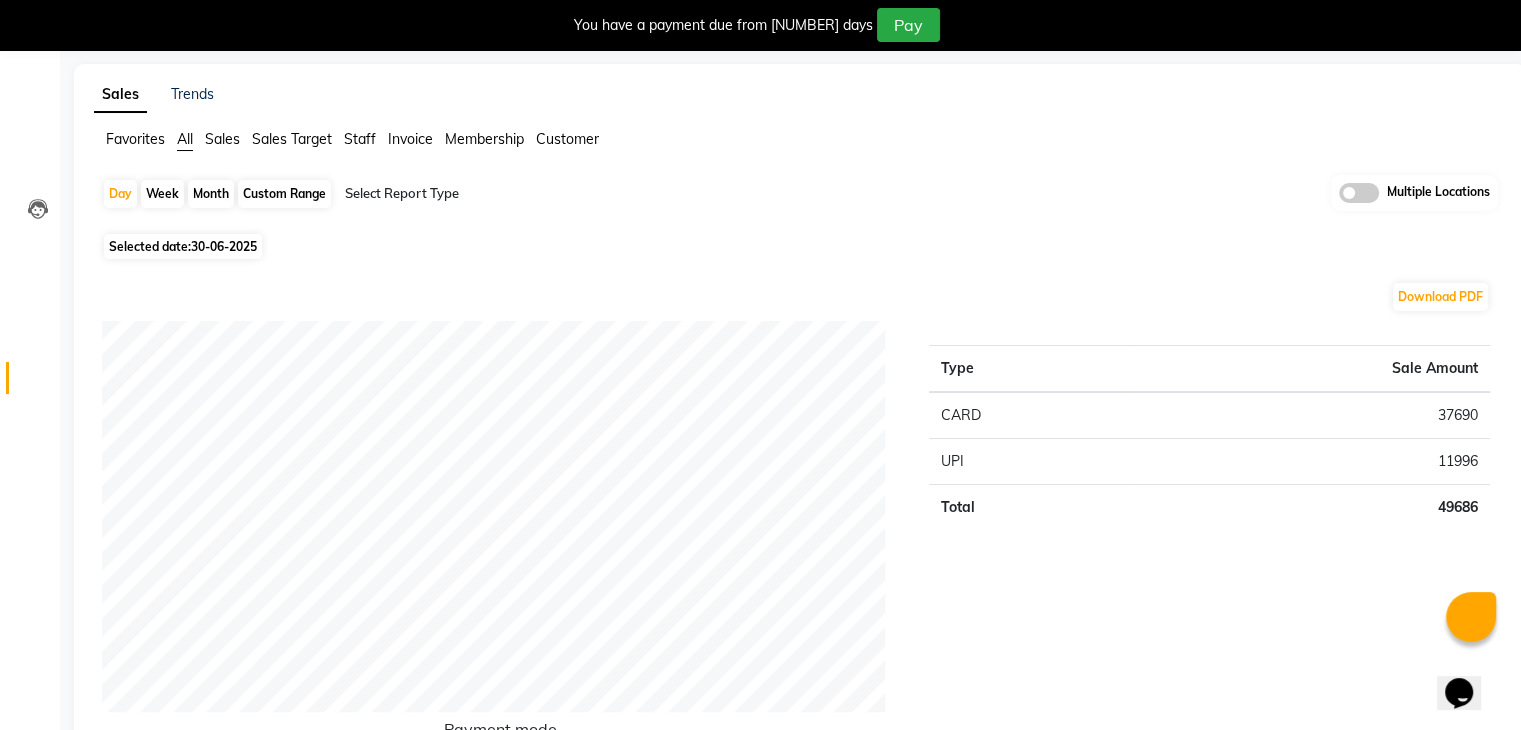 scroll, scrollTop: 0, scrollLeft: 0, axis: both 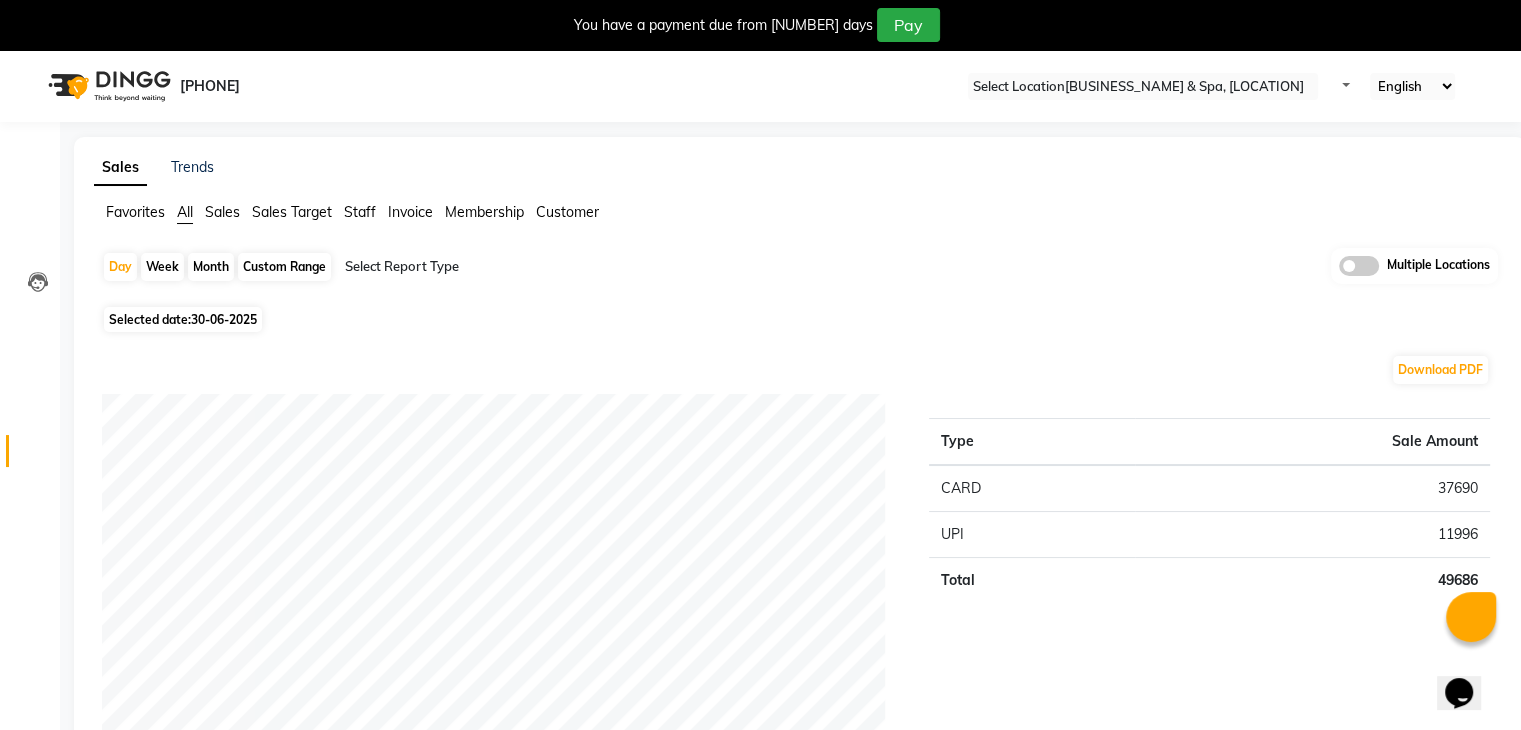 click at bounding box center (1143, 87) 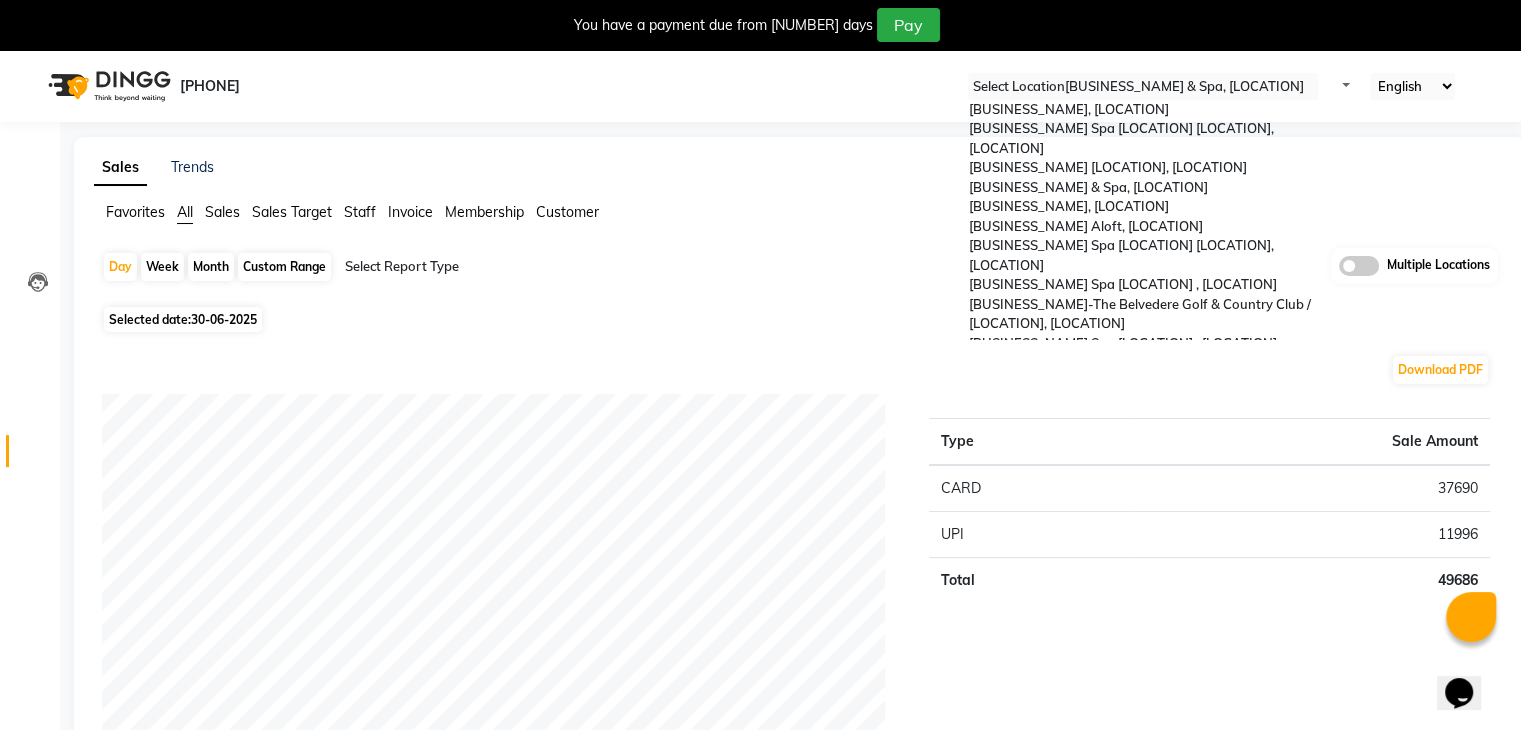 scroll, scrollTop: 205, scrollLeft: 0, axis: vertical 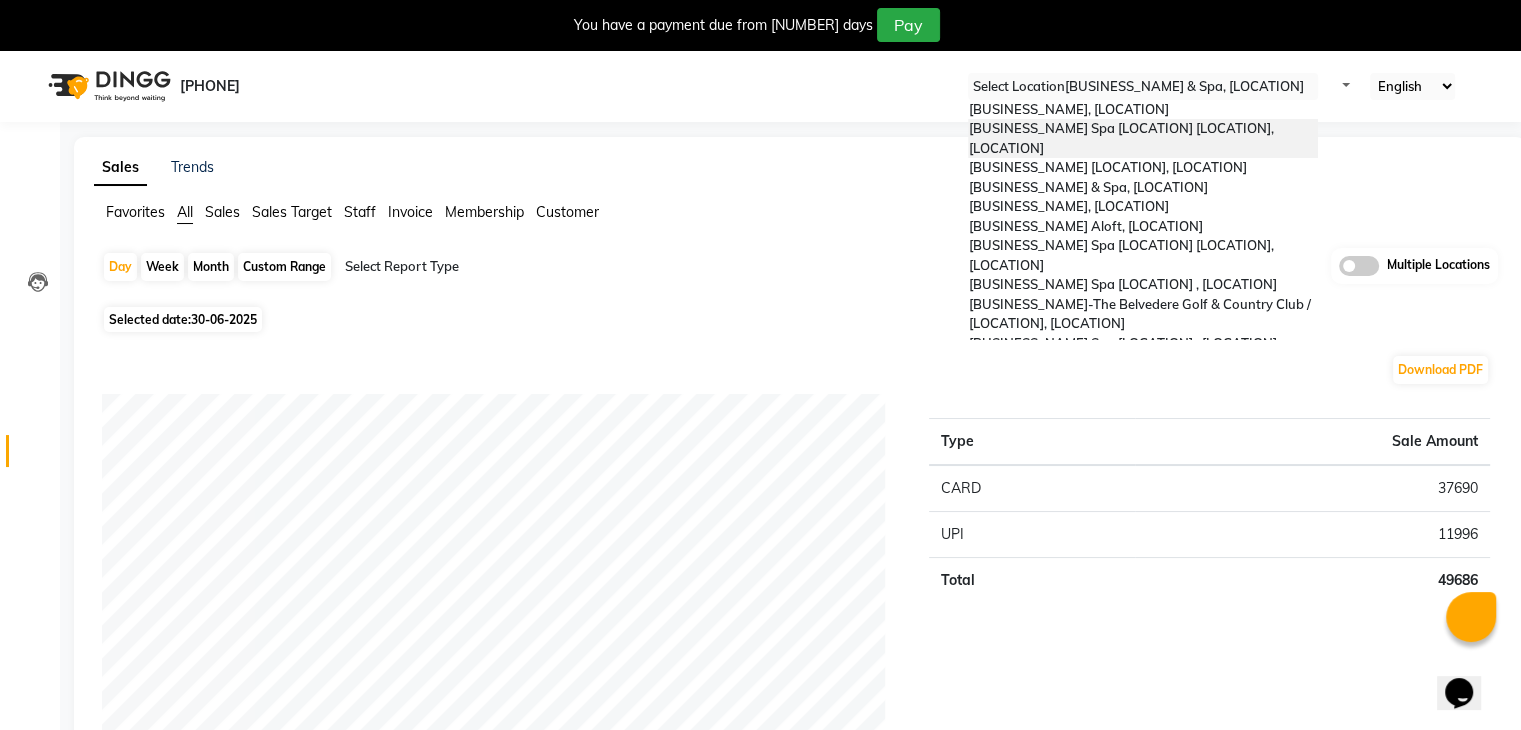 click on "08047224946 Select Location ×  Zivaya Wellness & Spa, Mumbai Airport Sayaji Zivaya, Vijay Nagar Zivaya  Spa Le Meridien Gurugram, M.g. Road Zivaya Central Mall Indore,  Indore   Zivaya Wellness & Spa, Ahmedabad Airport The Qalm Spa, Meghdoot Garden Zivaya Aloft, Aerocity Zivaya Spa Pride Plaza New Delhi, Asset 5a Zivaya Spa  Hilton Jaipur , Jaipur   Zivaya -The Belvedere Golf & Country Club / Ahmedabad, Gandhinagar Hwy Zivaya Spa  The Ummed Ahmedabad , Hansol Zivaya-panghat Spa Udaipur, Panghat   Zivaya Wellness & Spa, Mumbai Airport Default Panel My Panel English ENGLISH Español العربية मराठी हिंदी ગુજરાતી தமிழ் 中文 Notifications nothing to show" at bounding box center [760, 86] 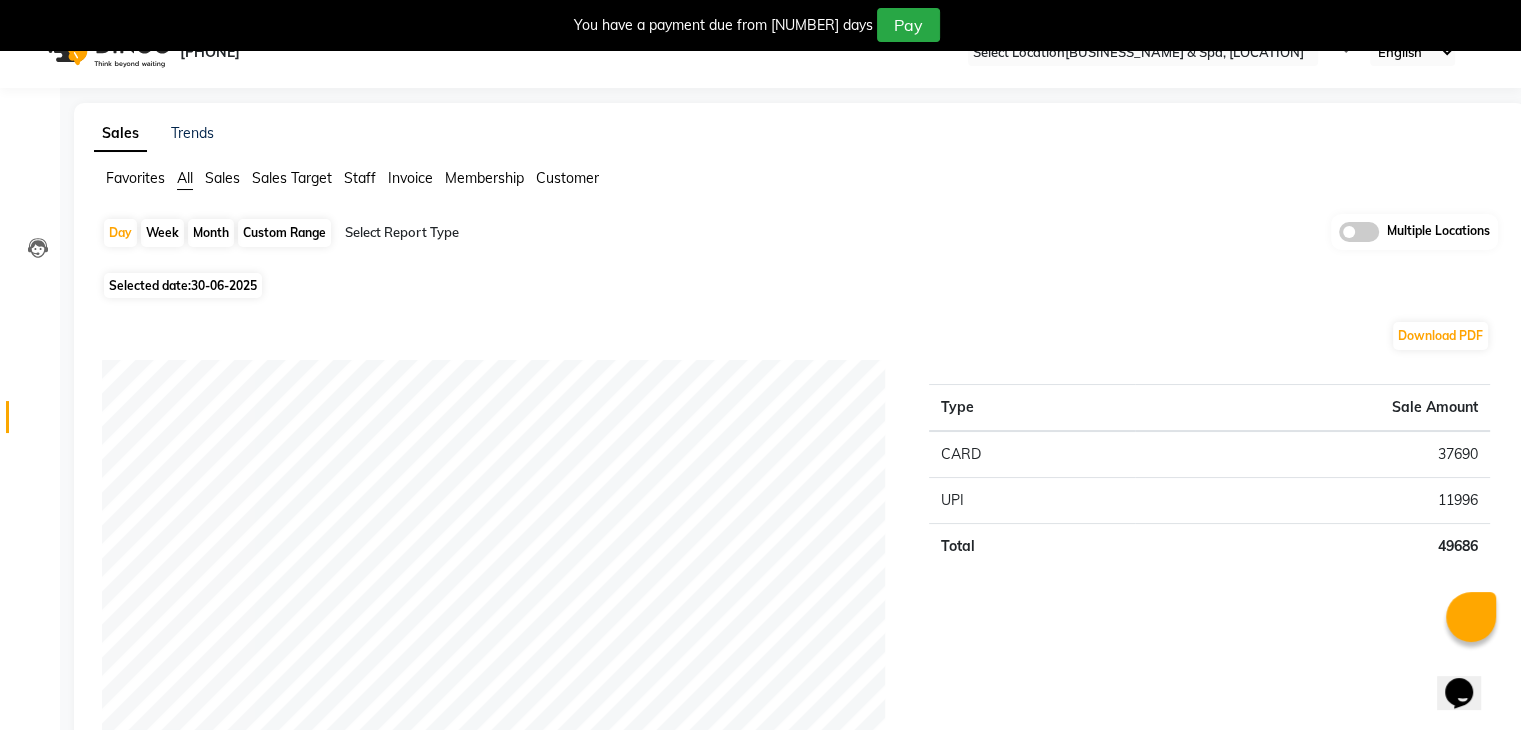scroll, scrollTop: 0, scrollLeft: 0, axis: both 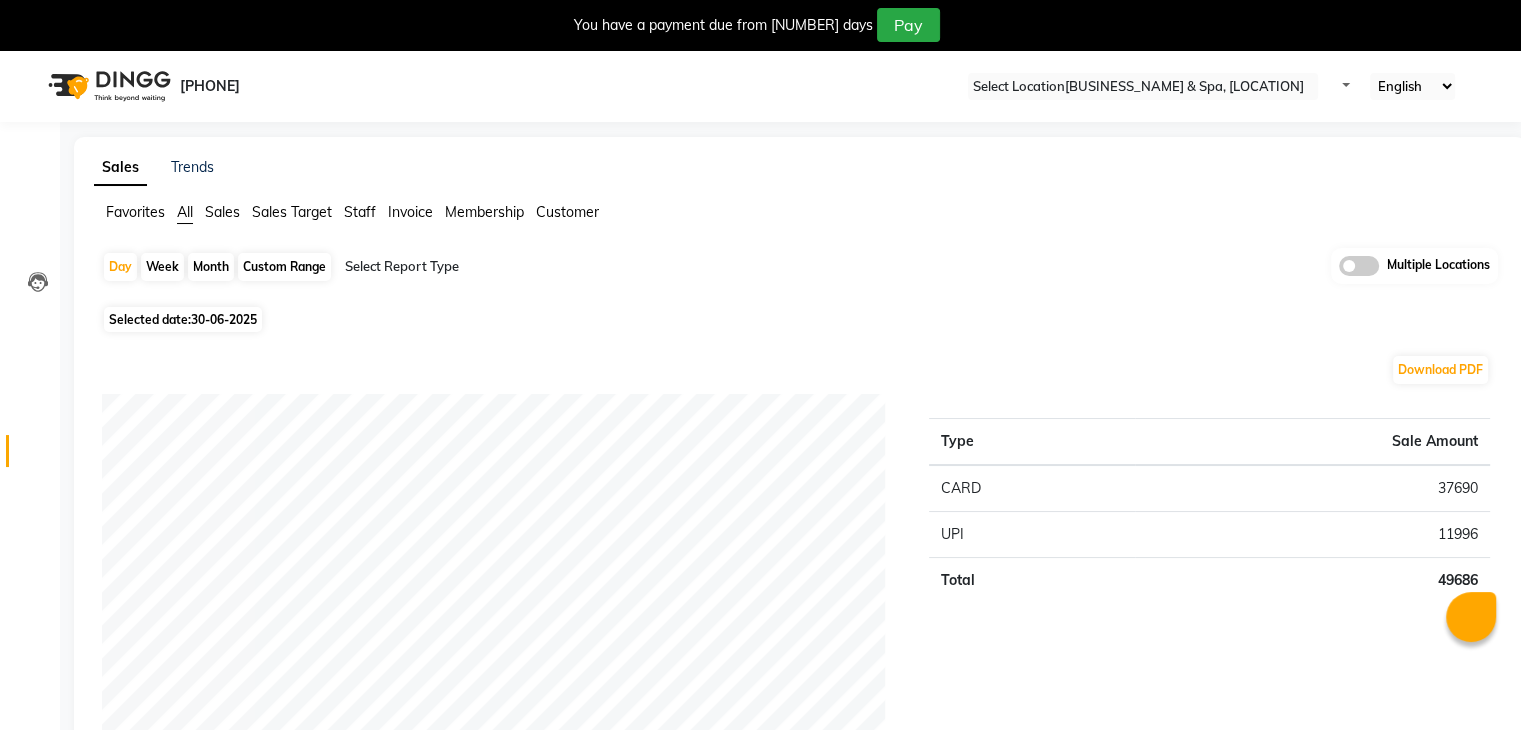 click at bounding box center (1143, 87) 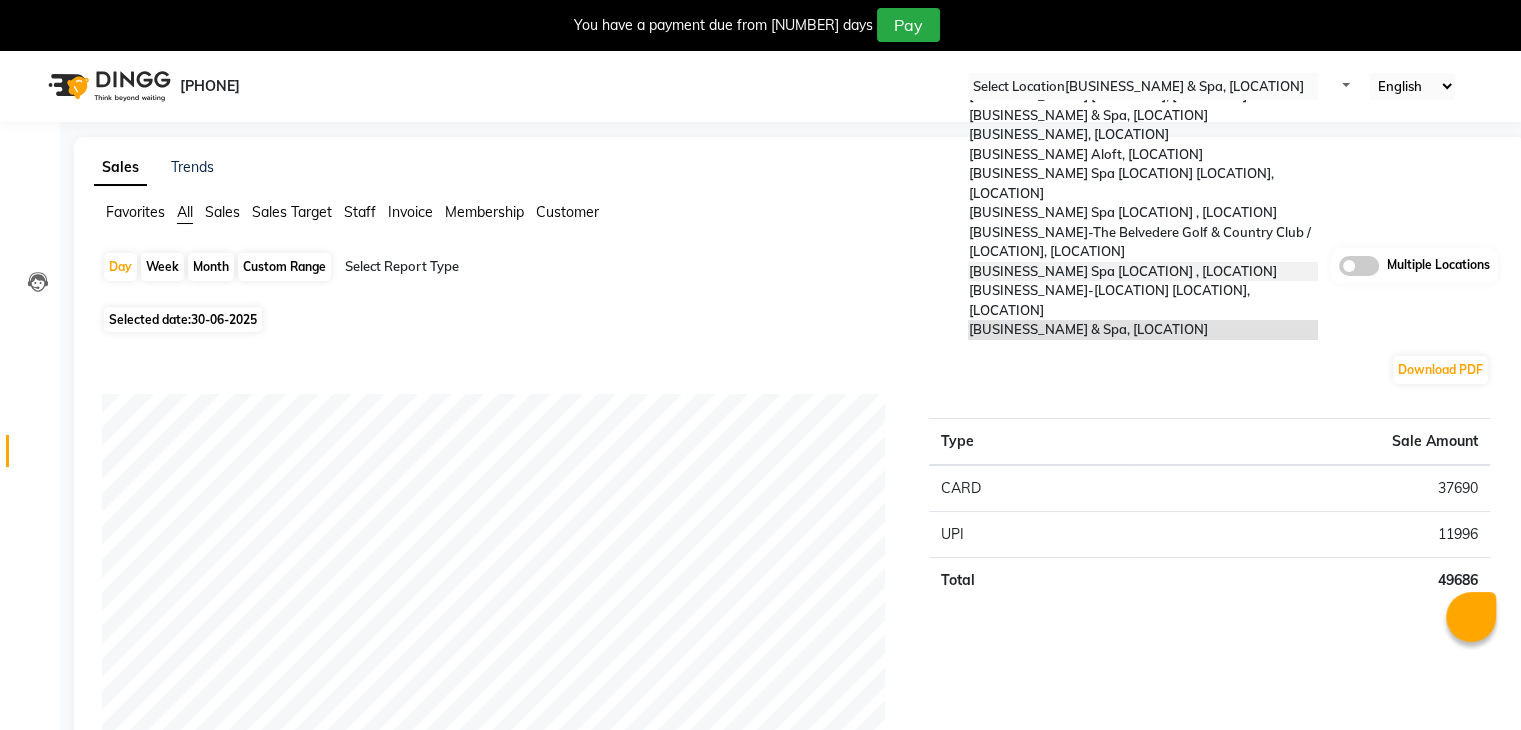 scroll, scrollTop: 5, scrollLeft: 0, axis: vertical 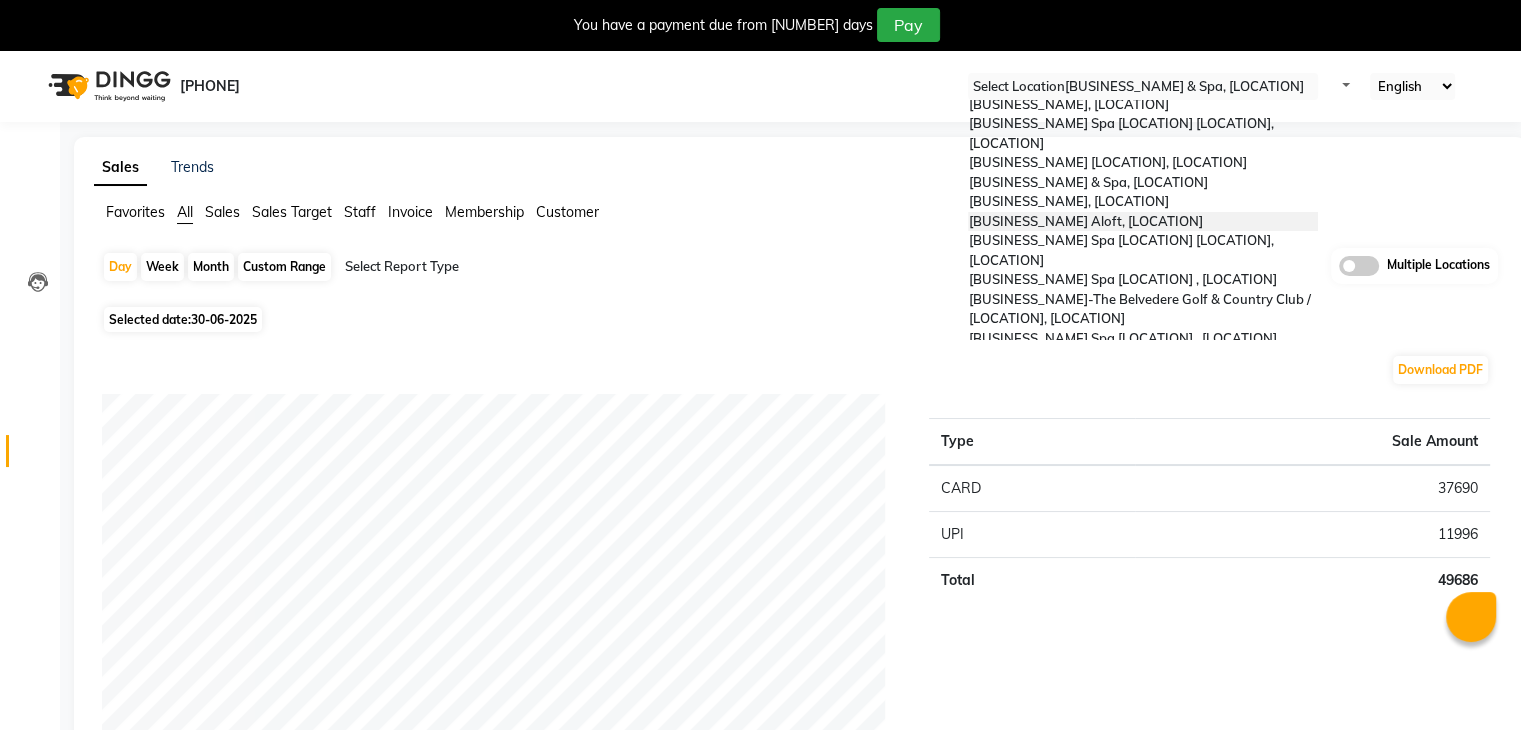 click on "Zivaya Aloft, [CITY]" at bounding box center (1085, 221) 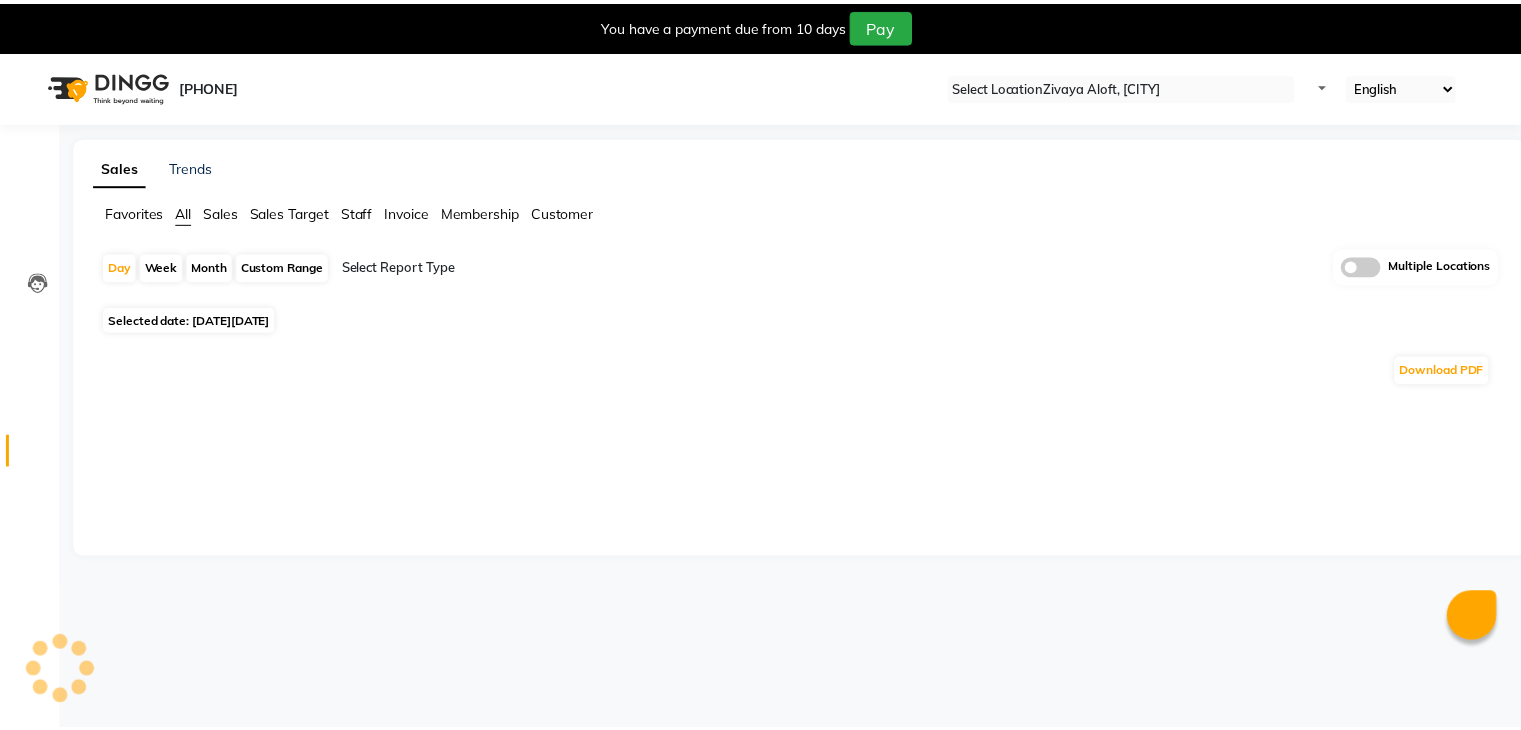 scroll, scrollTop: 0, scrollLeft: 0, axis: both 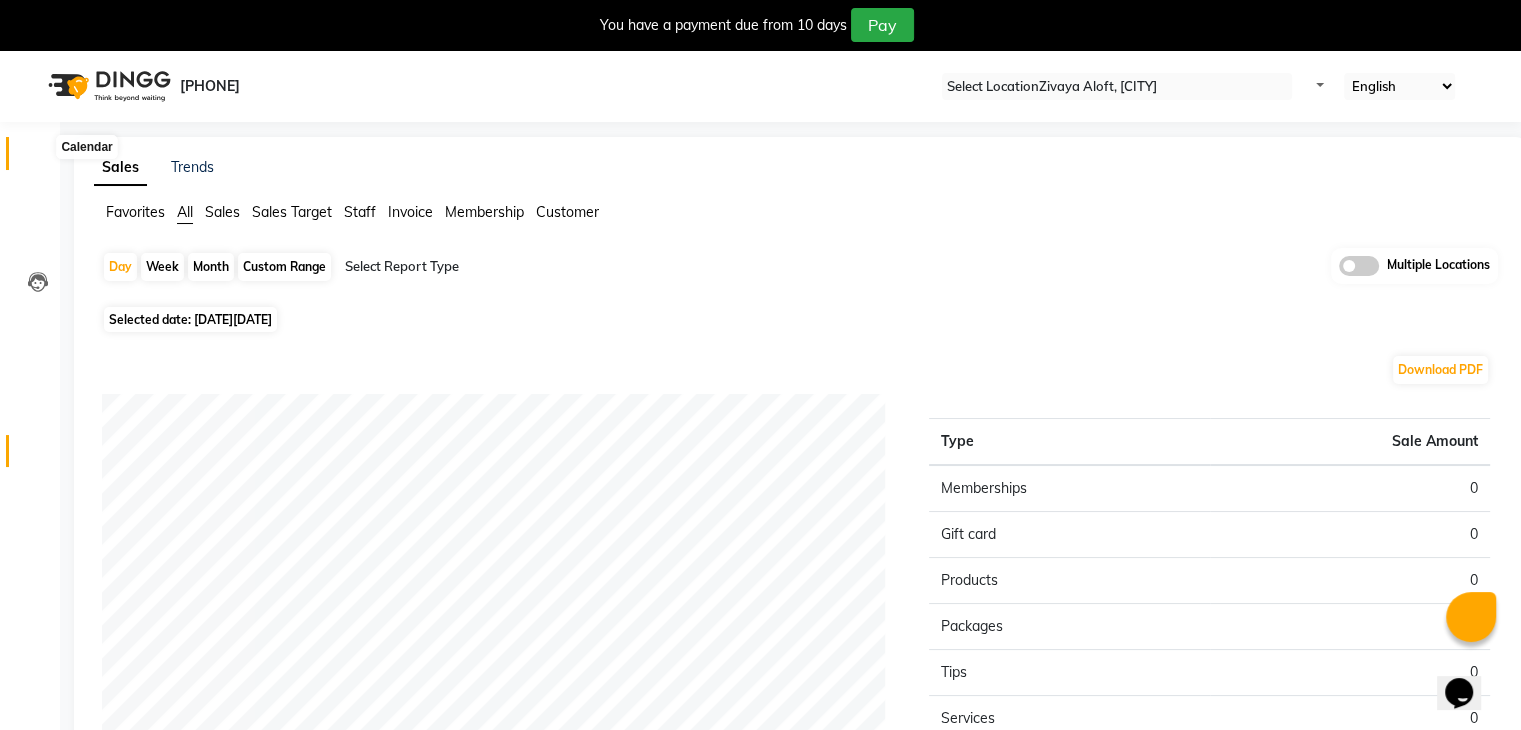 click at bounding box center [37, 158] 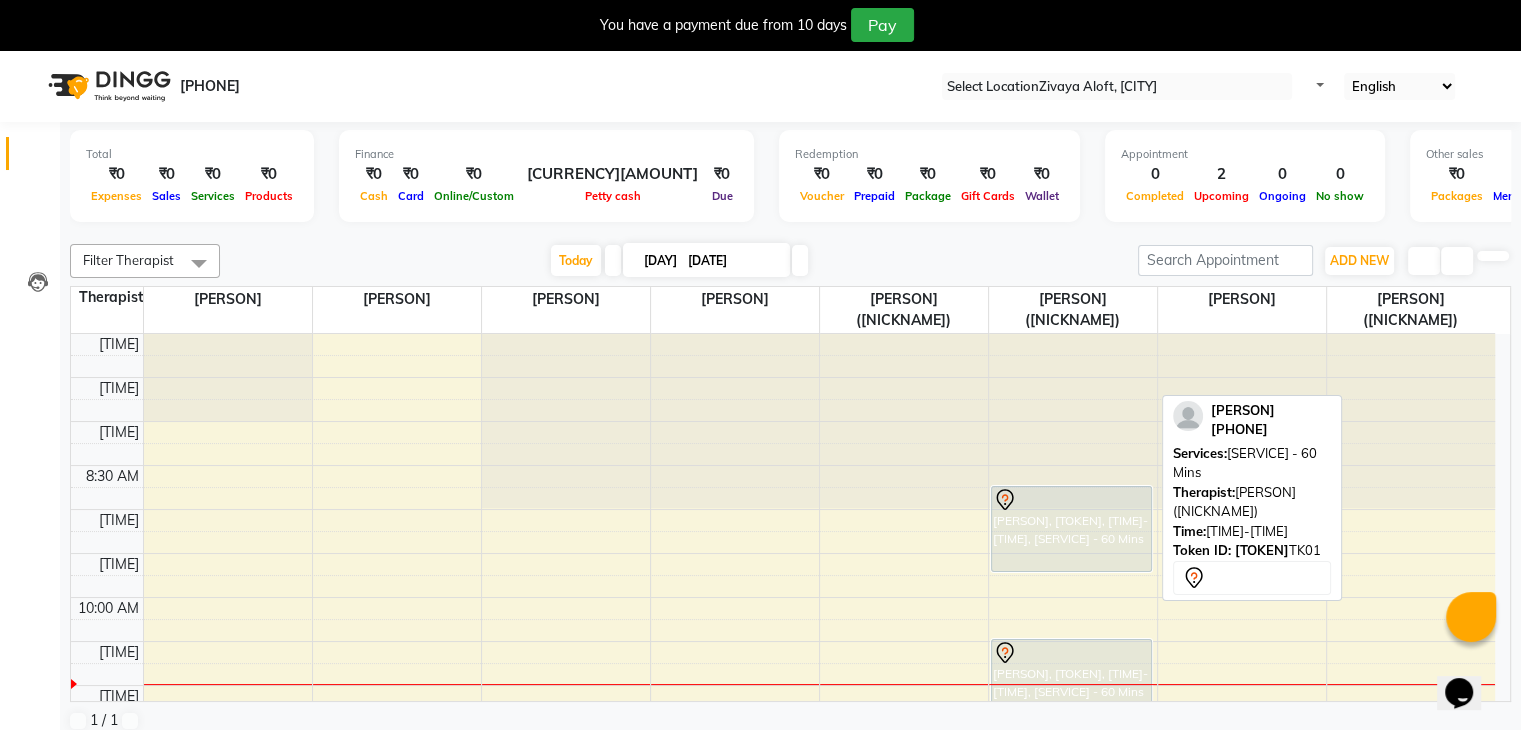 scroll, scrollTop: 200, scrollLeft: 0, axis: vertical 